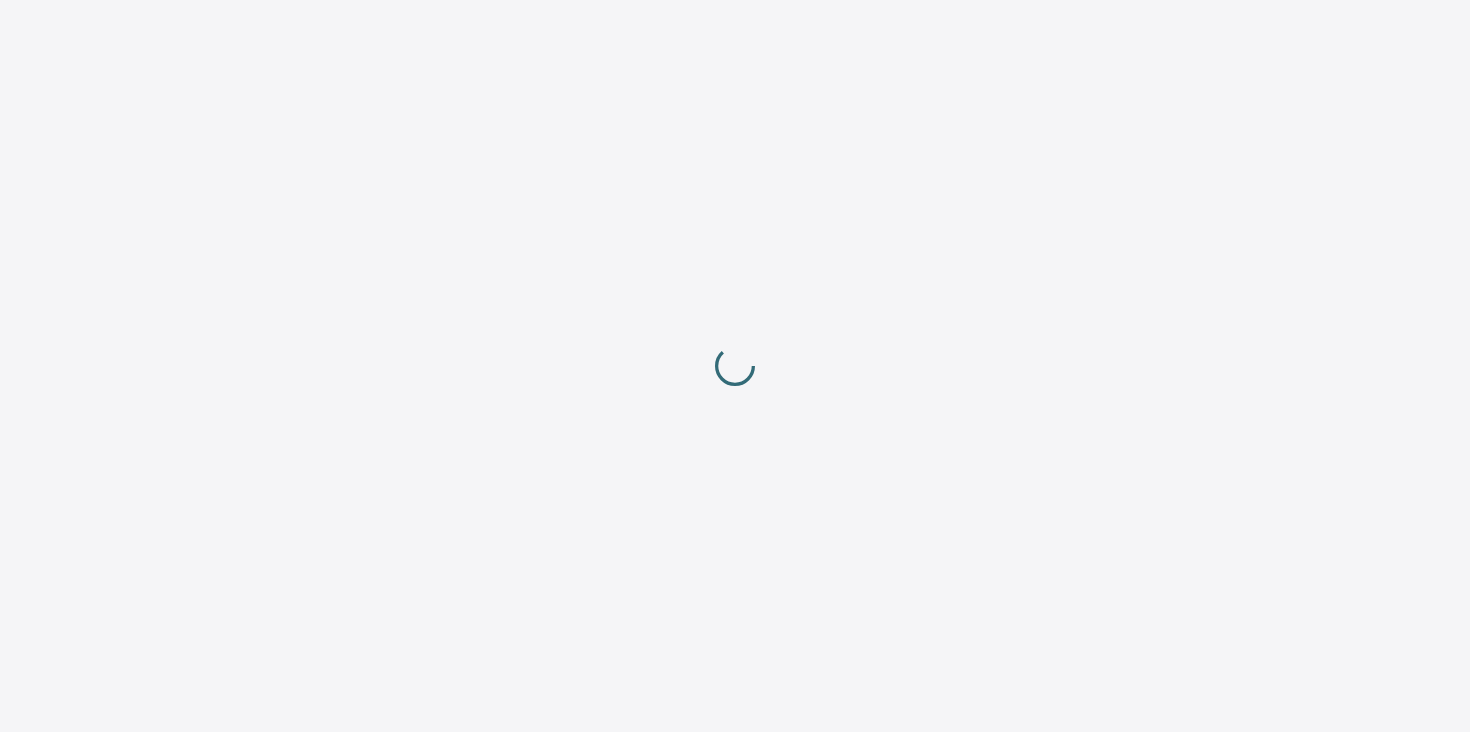 scroll, scrollTop: 0, scrollLeft: 0, axis: both 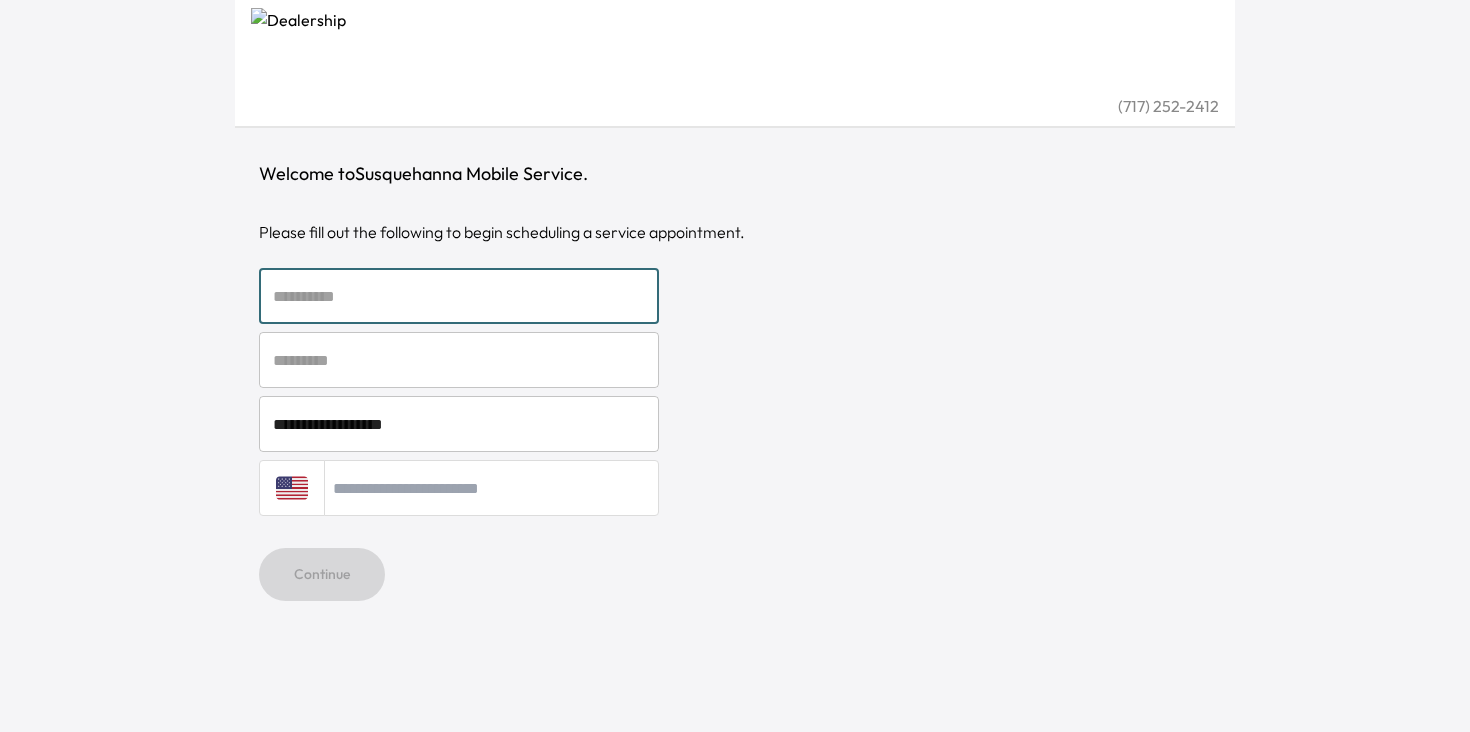 click at bounding box center [459, 296] 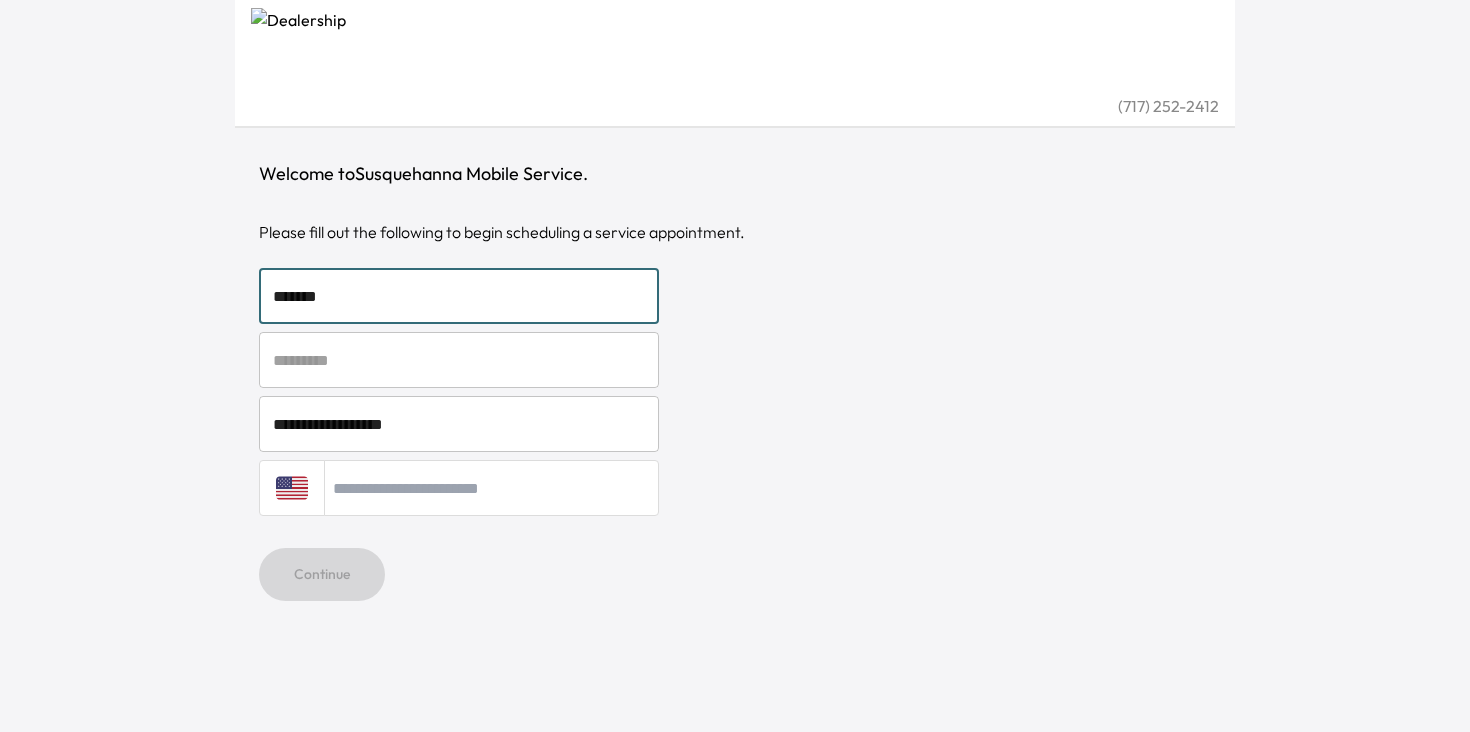 type on "*****" 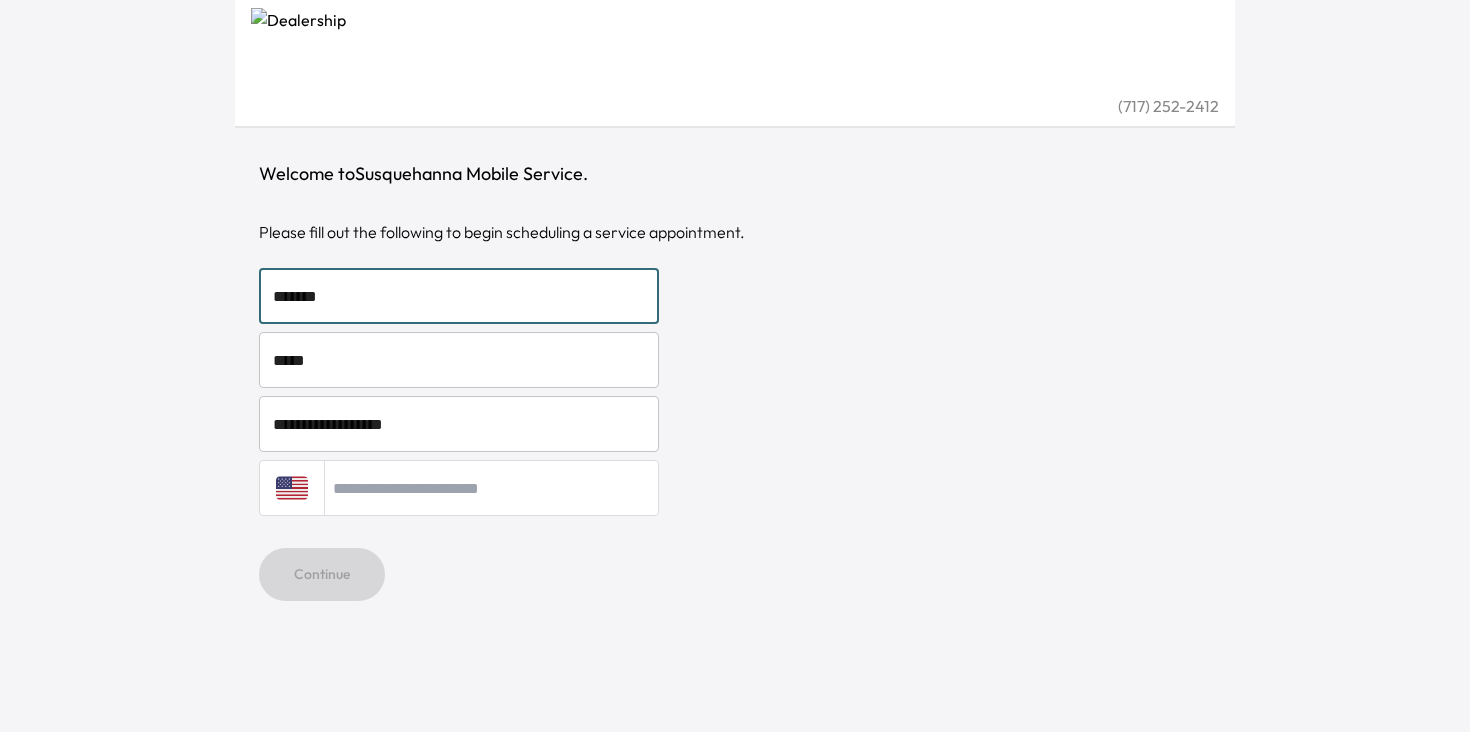 type on "**********" 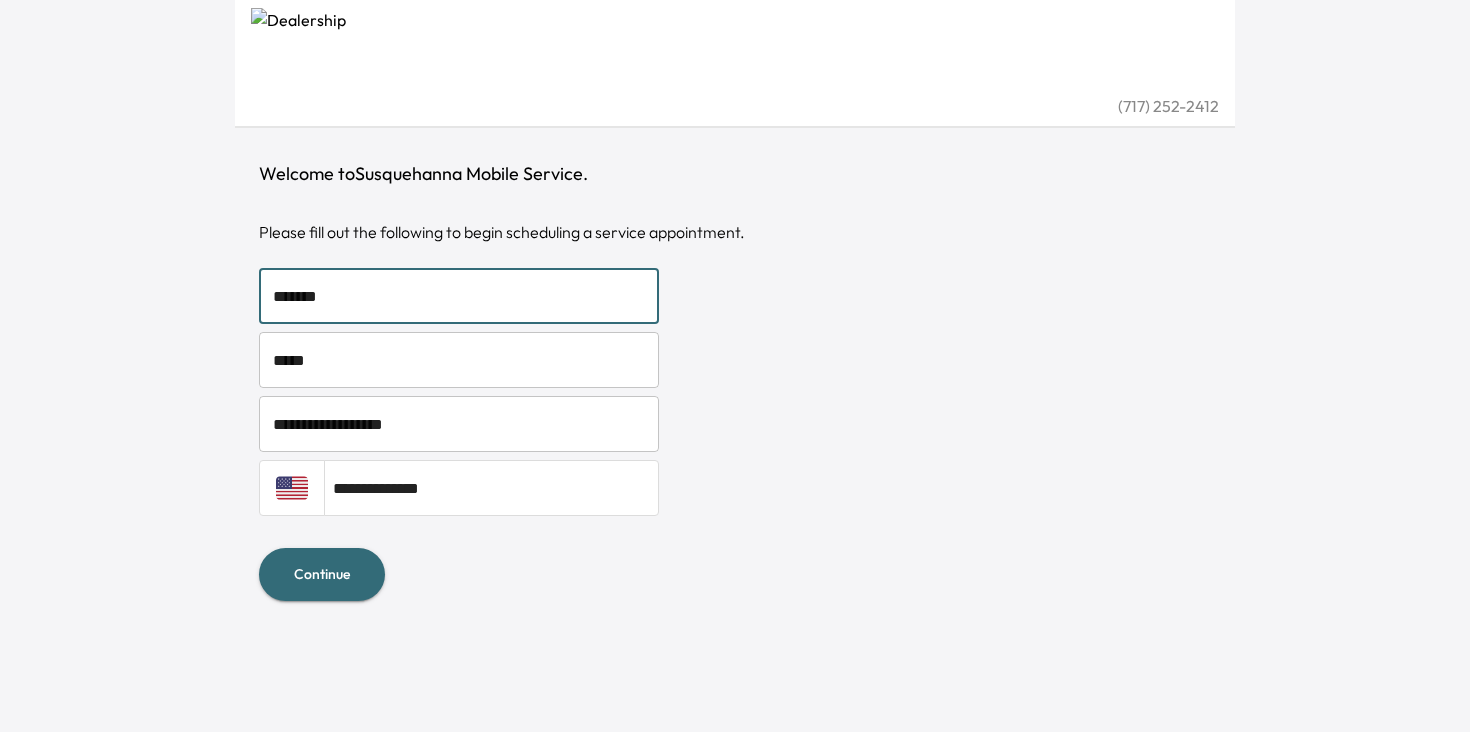 click on "Continue" at bounding box center (322, 574) 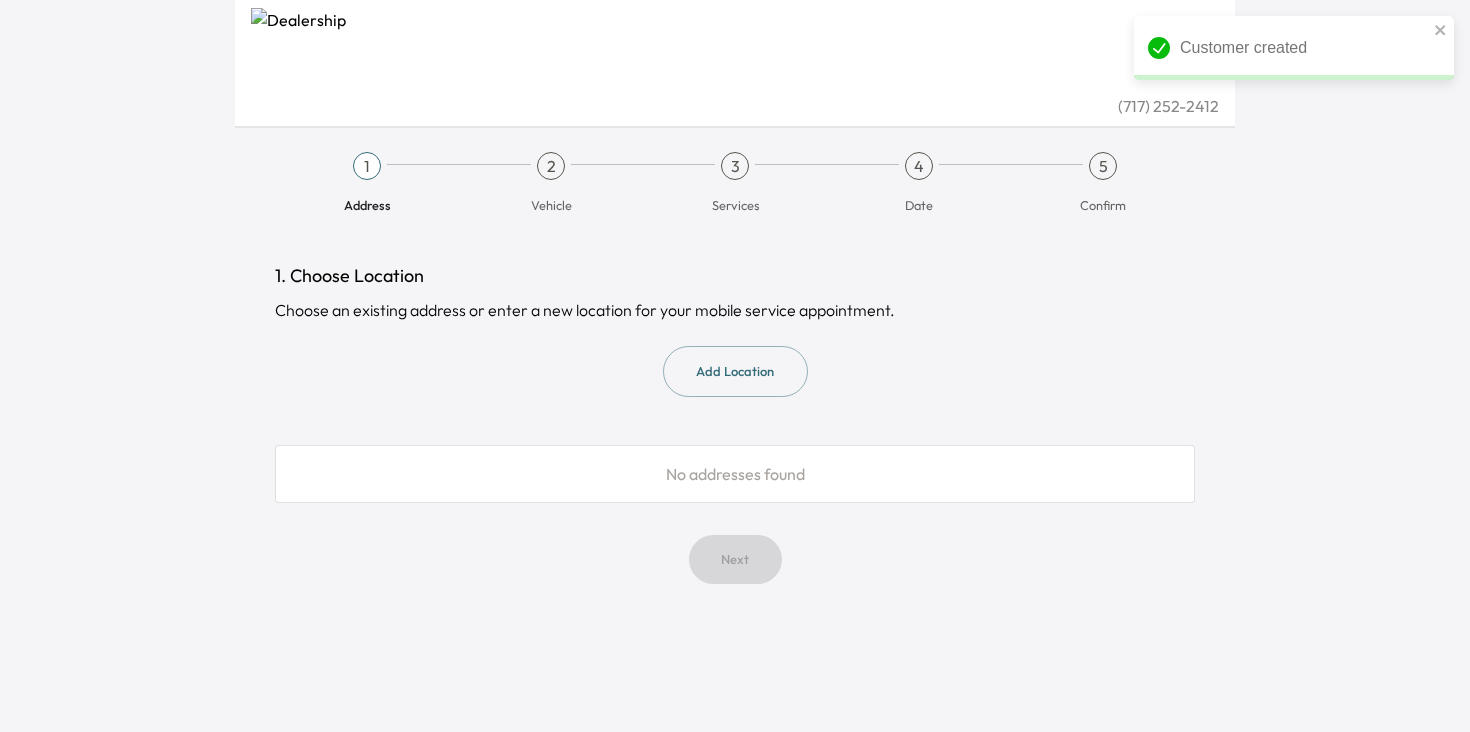 click on "Add Location" at bounding box center (735, 371) 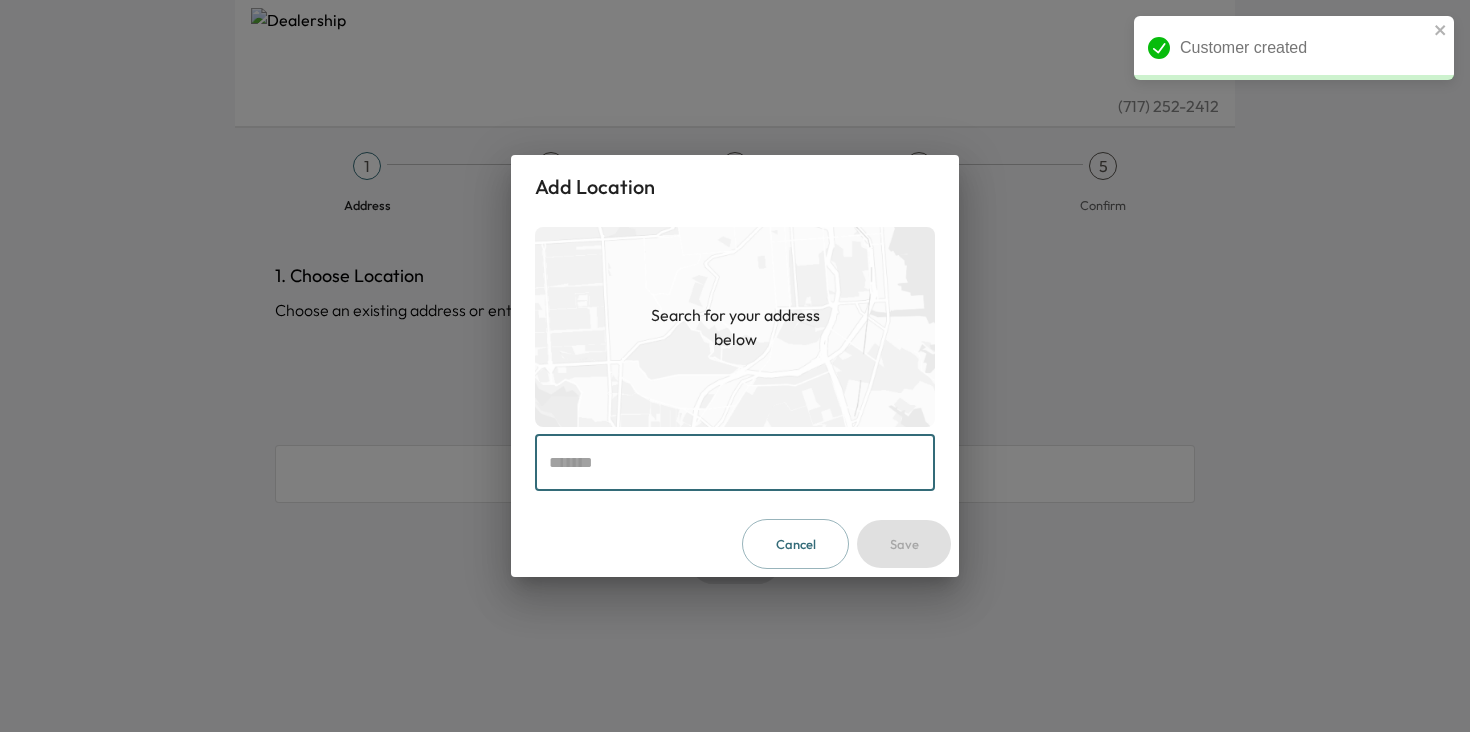 click at bounding box center [735, 463] 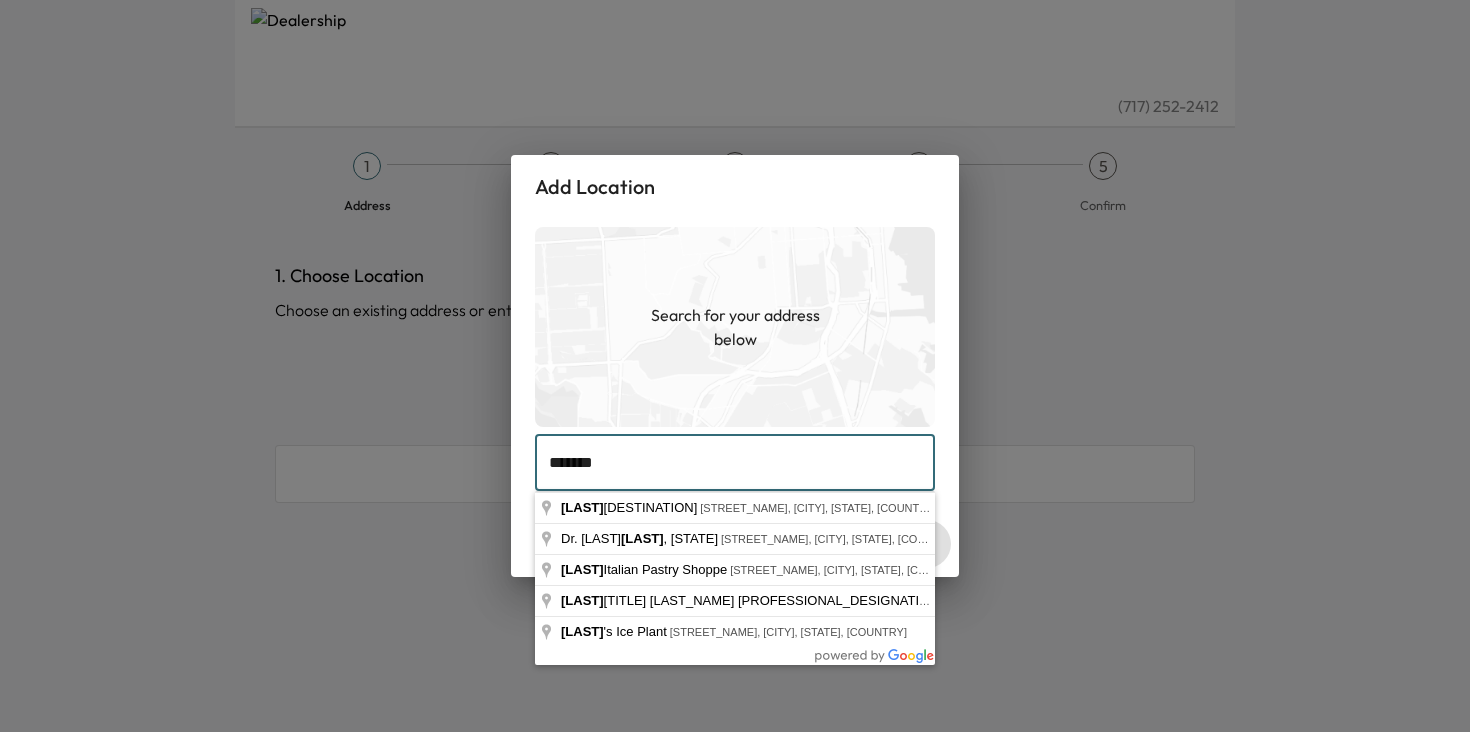 type on "**********" 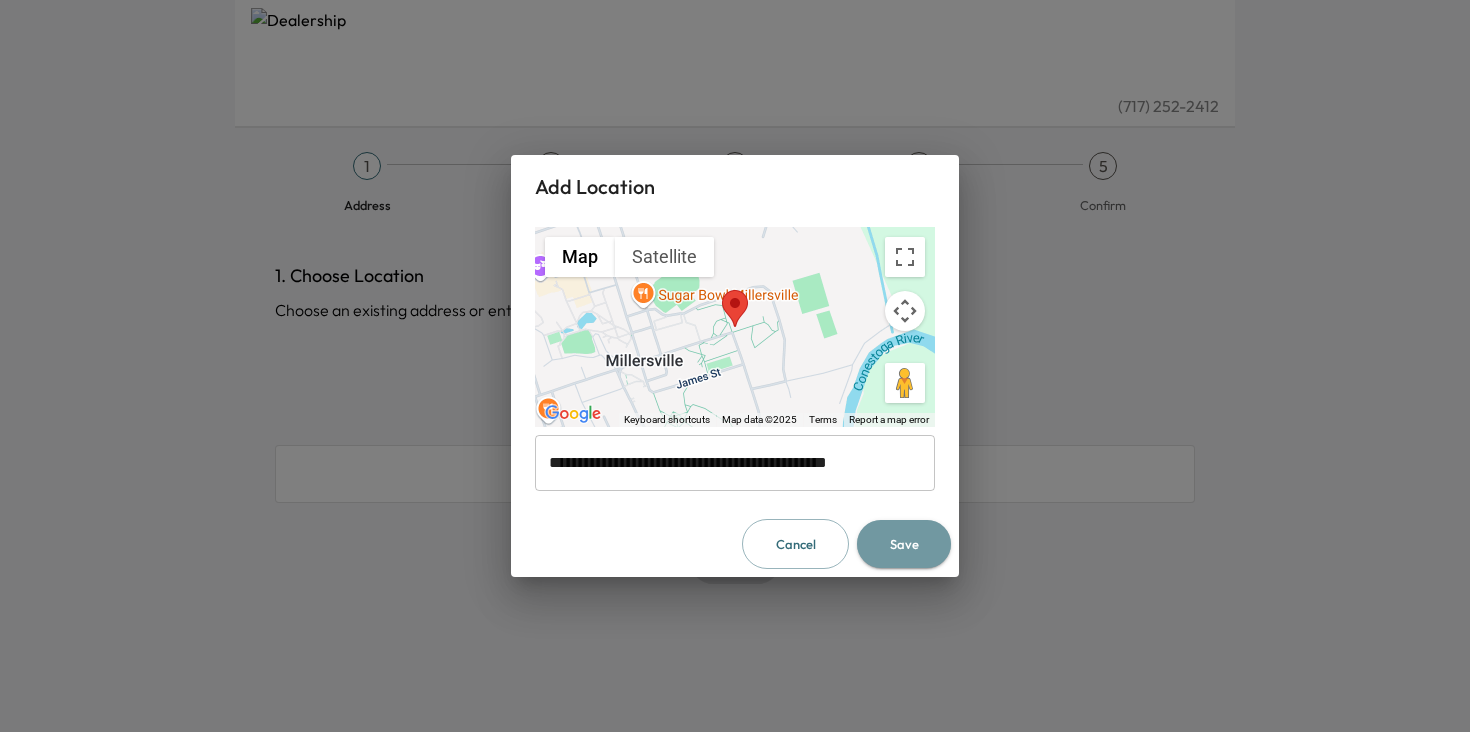 click on "Save" at bounding box center [904, 544] 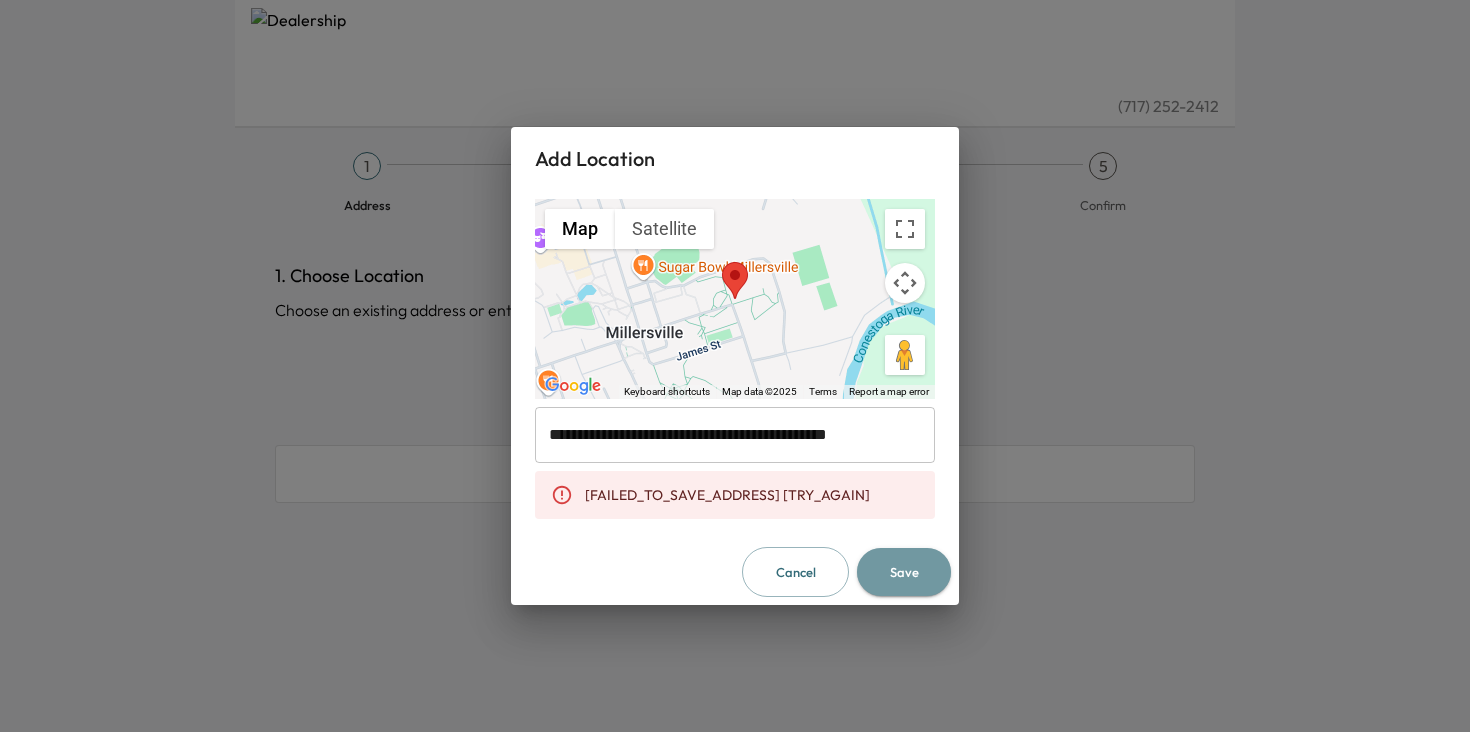 click on "Save" at bounding box center (904, 572) 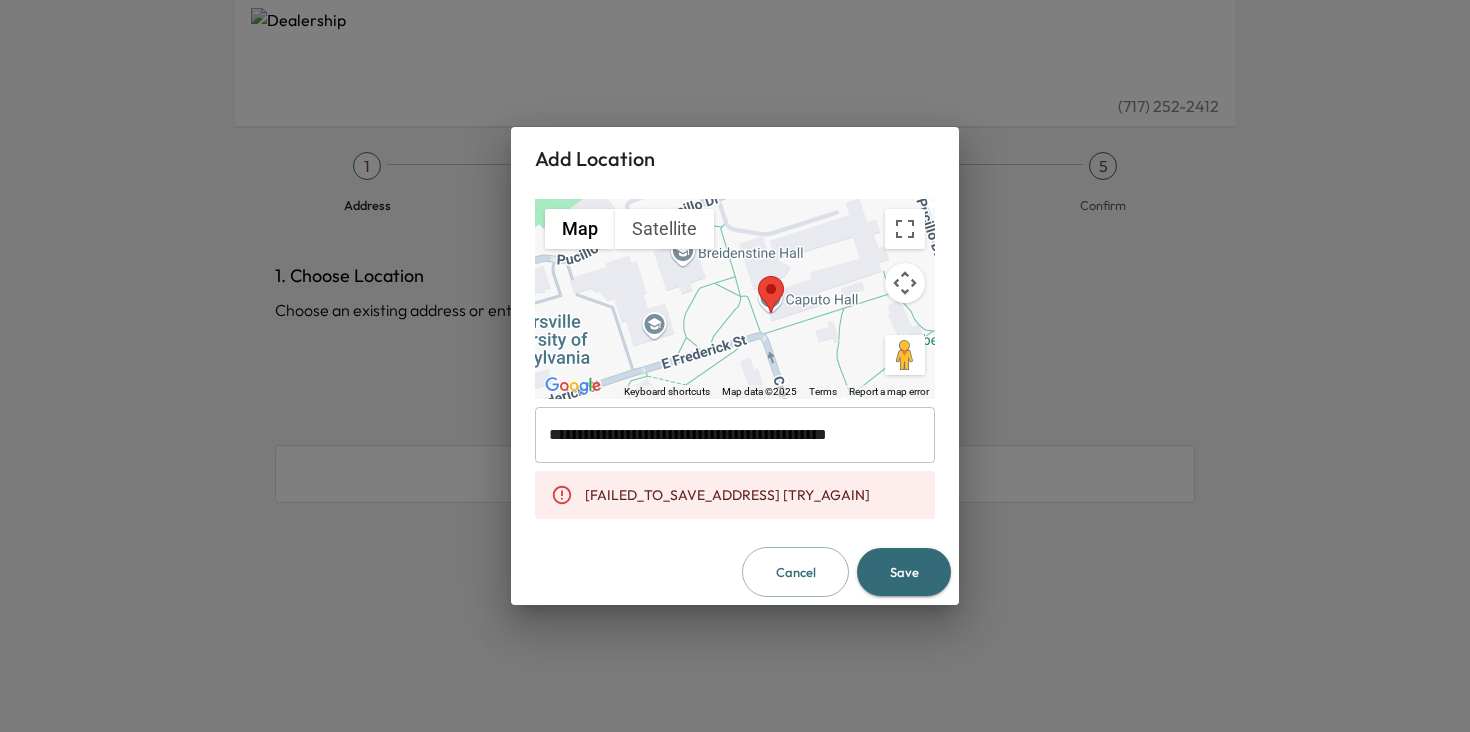 drag, startPoint x: 755, startPoint y: 281, endPoint x: 783, endPoint y: 355, distance: 79.12016 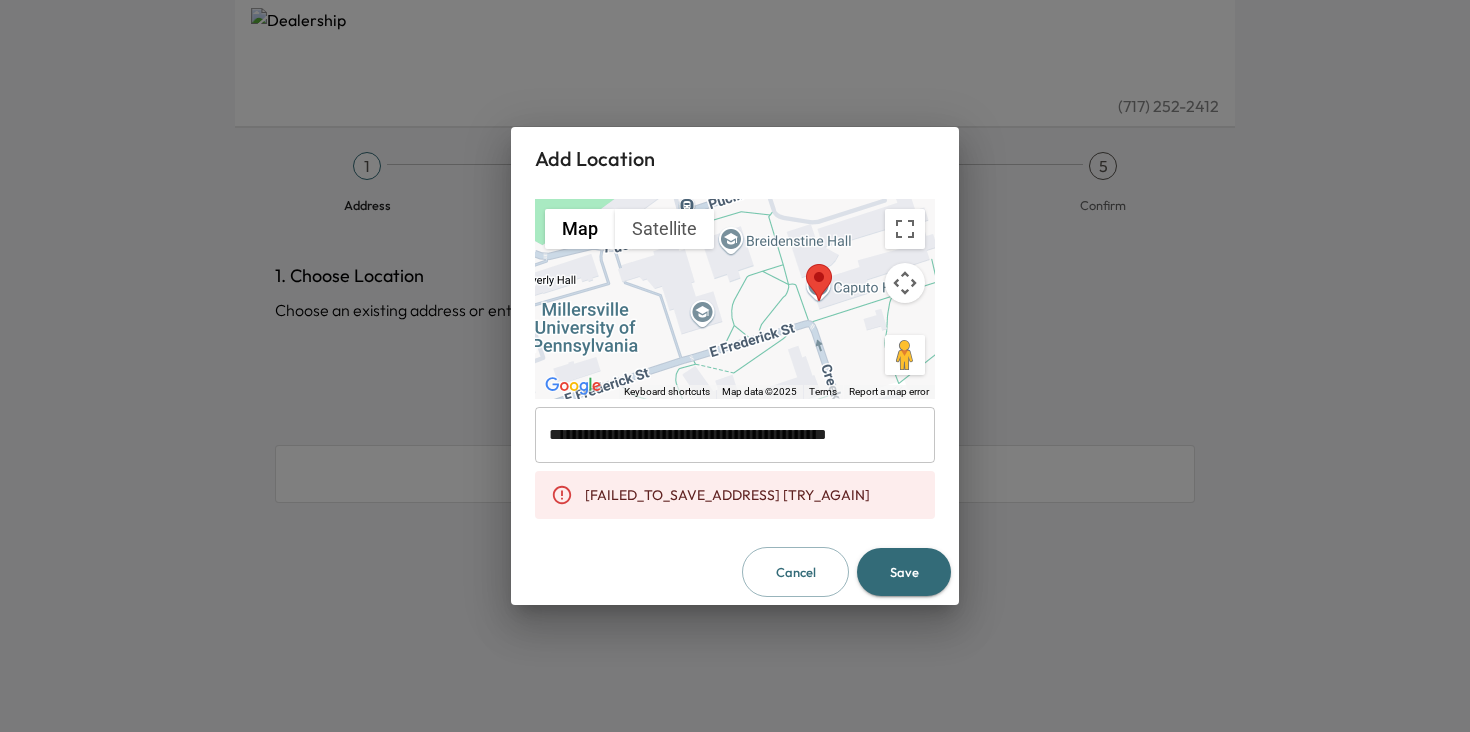 drag, startPoint x: 827, startPoint y: 251, endPoint x: 877, endPoint y: 239, distance: 51.41984 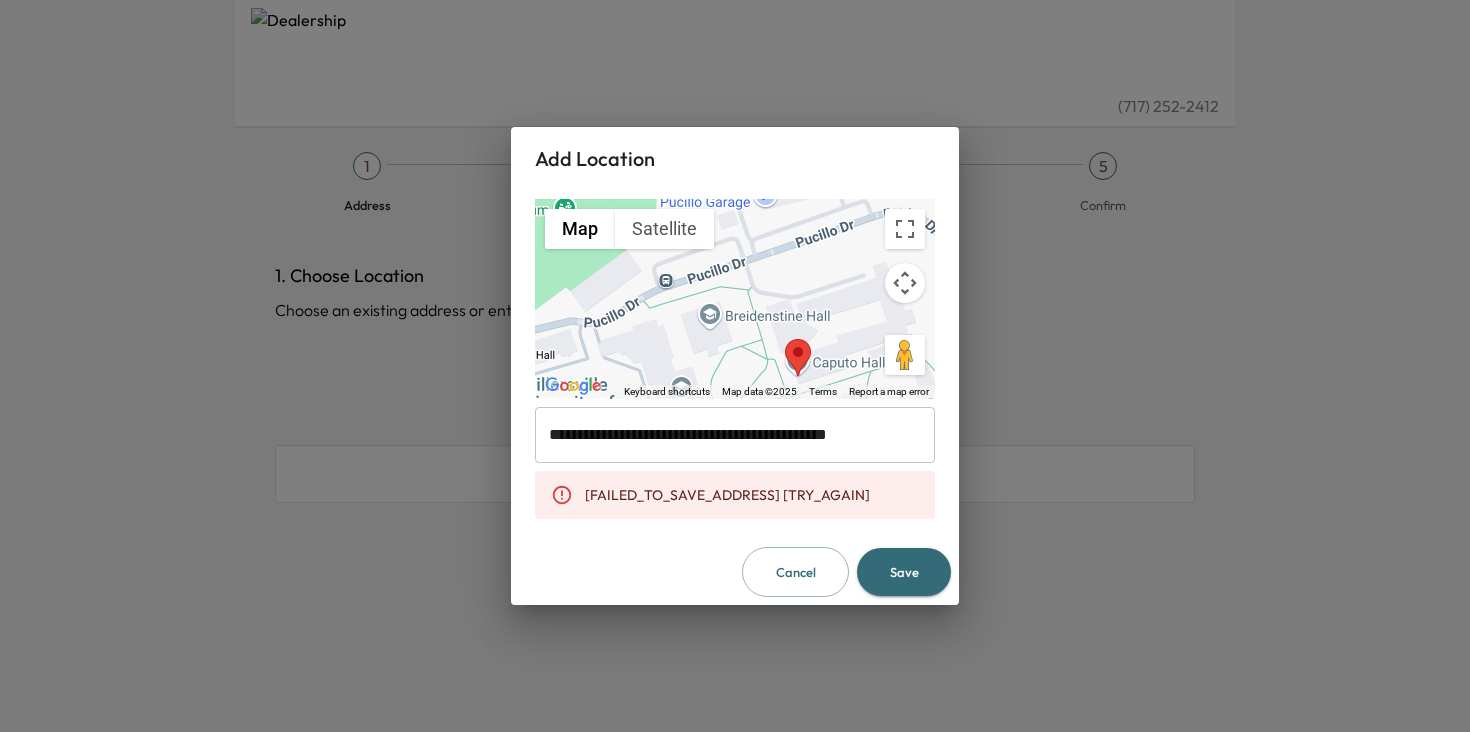 drag, startPoint x: 765, startPoint y: 273, endPoint x: 745, endPoint y: 339, distance: 68.96376 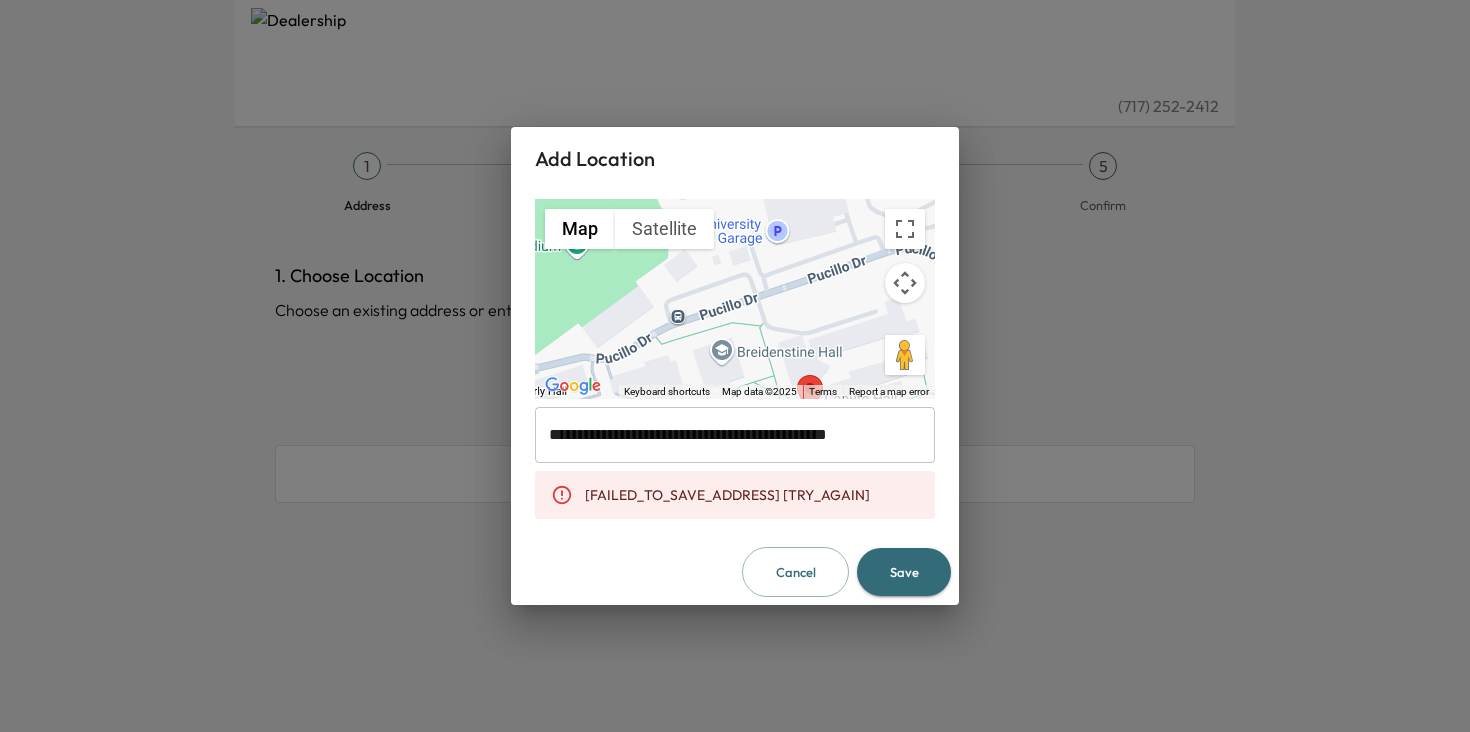 drag, startPoint x: 793, startPoint y: 356, endPoint x: 804, endPoint y: 389, distance: 34.785053 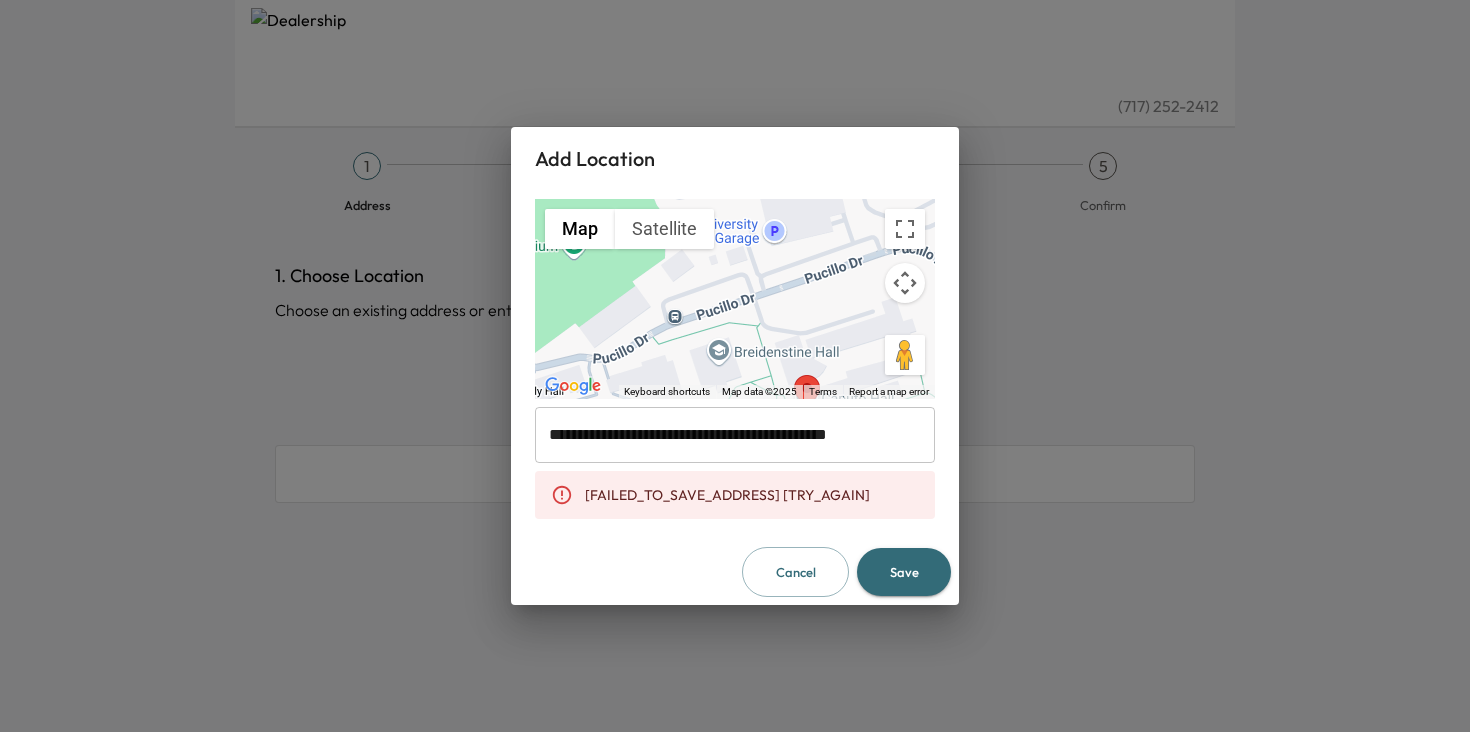 click at bounding box center (735, 299) 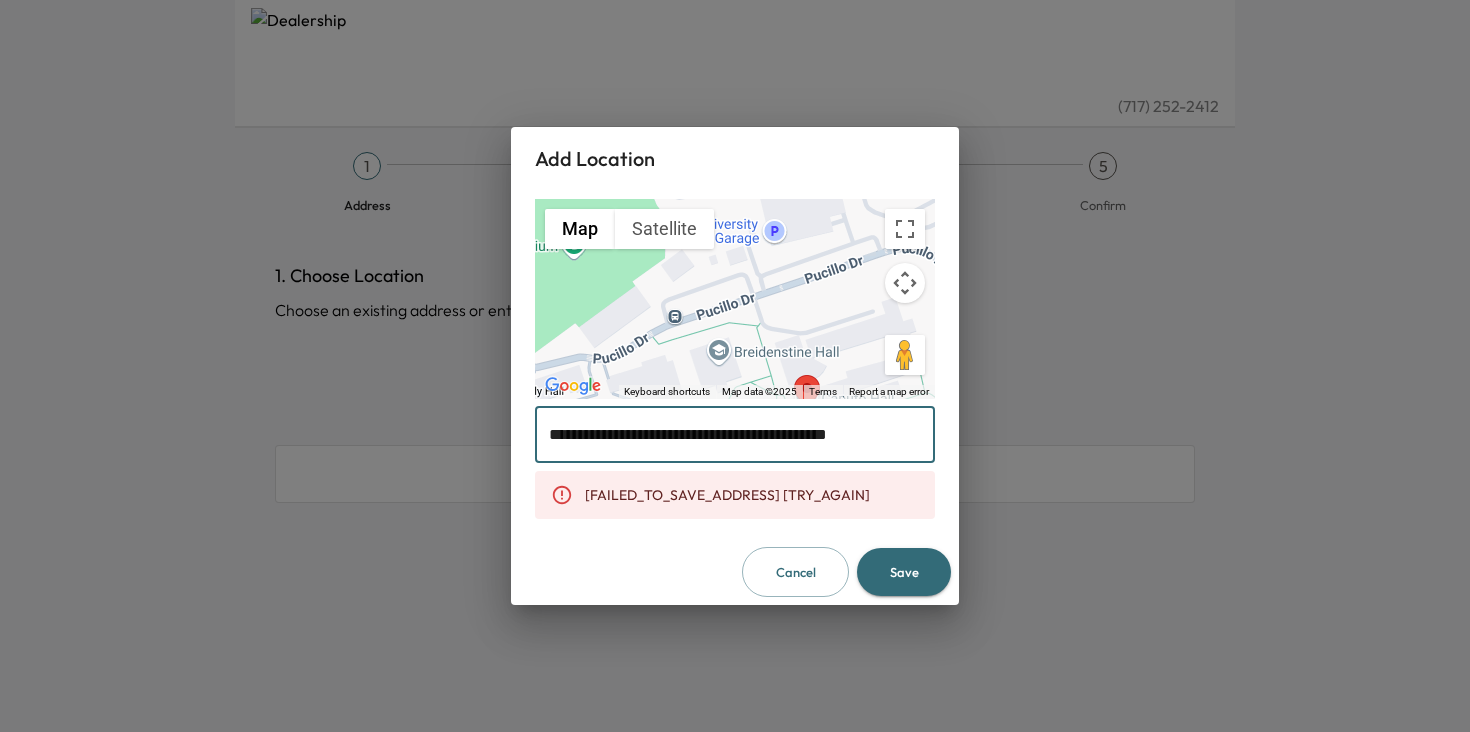 click on "**********" at bounding box center (735, 435) 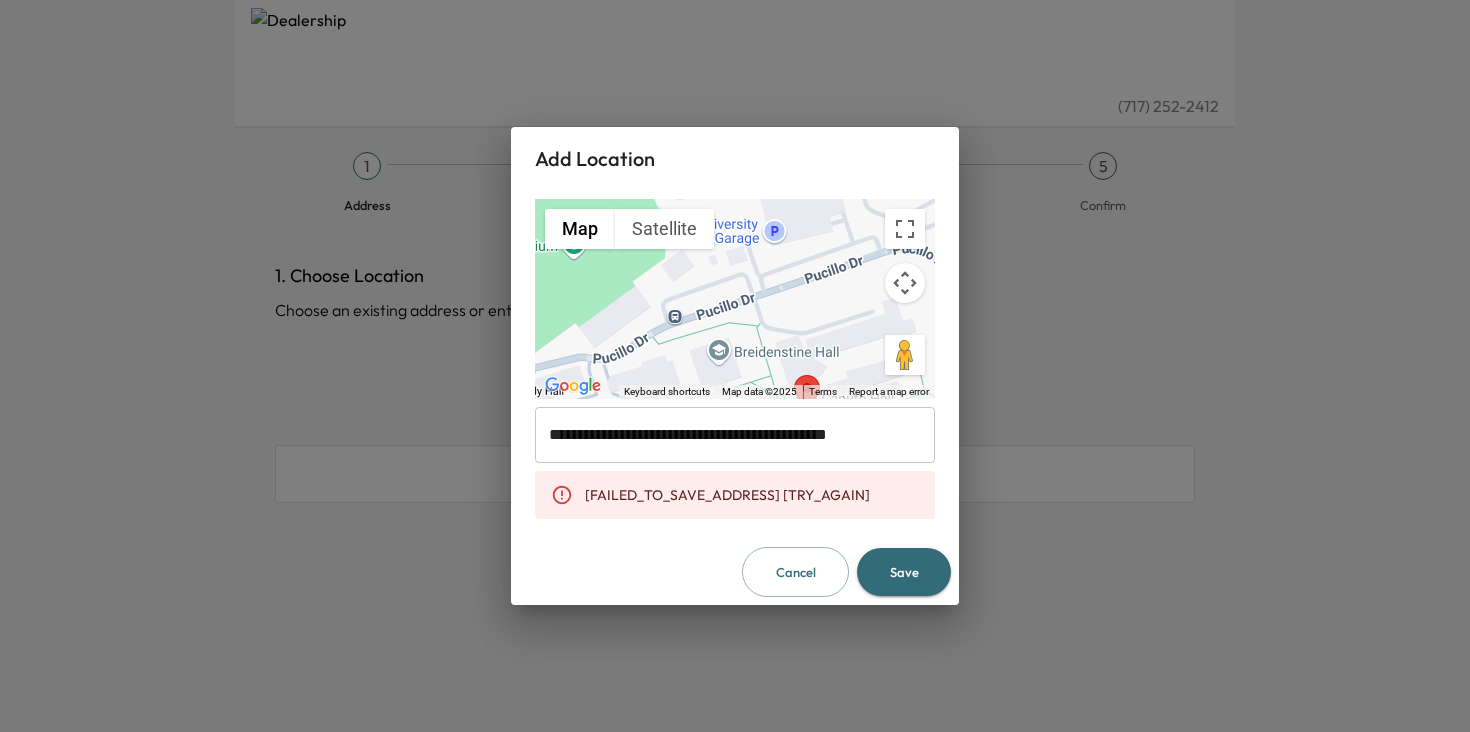 click on "[ADD_LOCATION] [MOVE_LEFT] [MOVE_RIGHT] [MOVE_UP] [MOVE_DOWN] [ZOOM_IN] [ZOOM_OUT] [HOME] [JUMP_LEFT] [END] [JUMP_RIGHT] [PAGE_UP] [JUMP_UP] [PAGE_DOWN] [JUMP_DOWN] [MAP] [TERRAIN] [SATELLITE] [LABELS] [KEYBOARD_SHORTCUTS] [MAP_DATA] [MAP_DATA] ©2025 [MAP_DATA] ©2025 [METRIC_IMPERIAL_UNITS] [TERMS] [REPORT_MAP_ERROR] [STREET_ADDRESS] [FAILED_TO_SAVE_ADDRESS] [TRY_AGAIN] [CANCEL] [SAVE]" at bounding box center (735, 366) 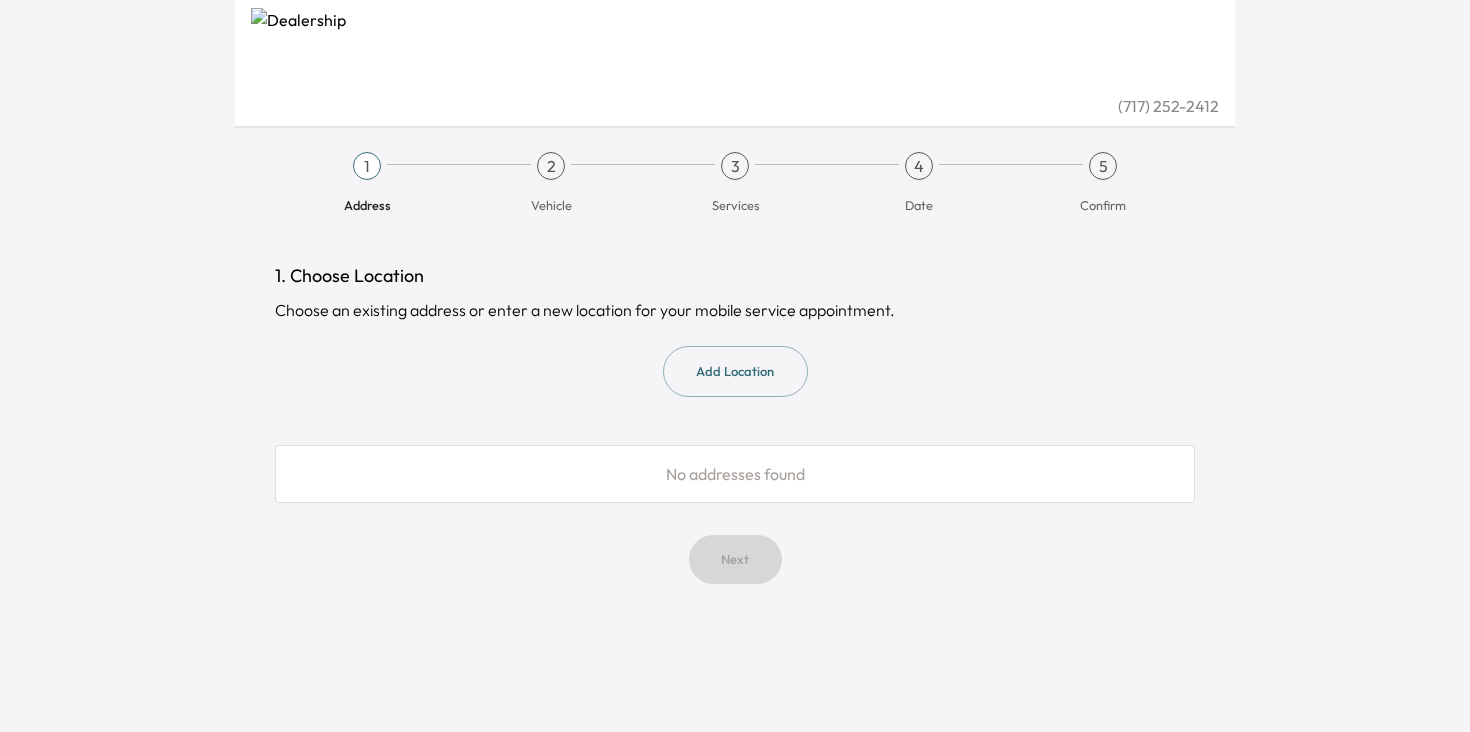 click on "Next" at bounding box center (735, 559) 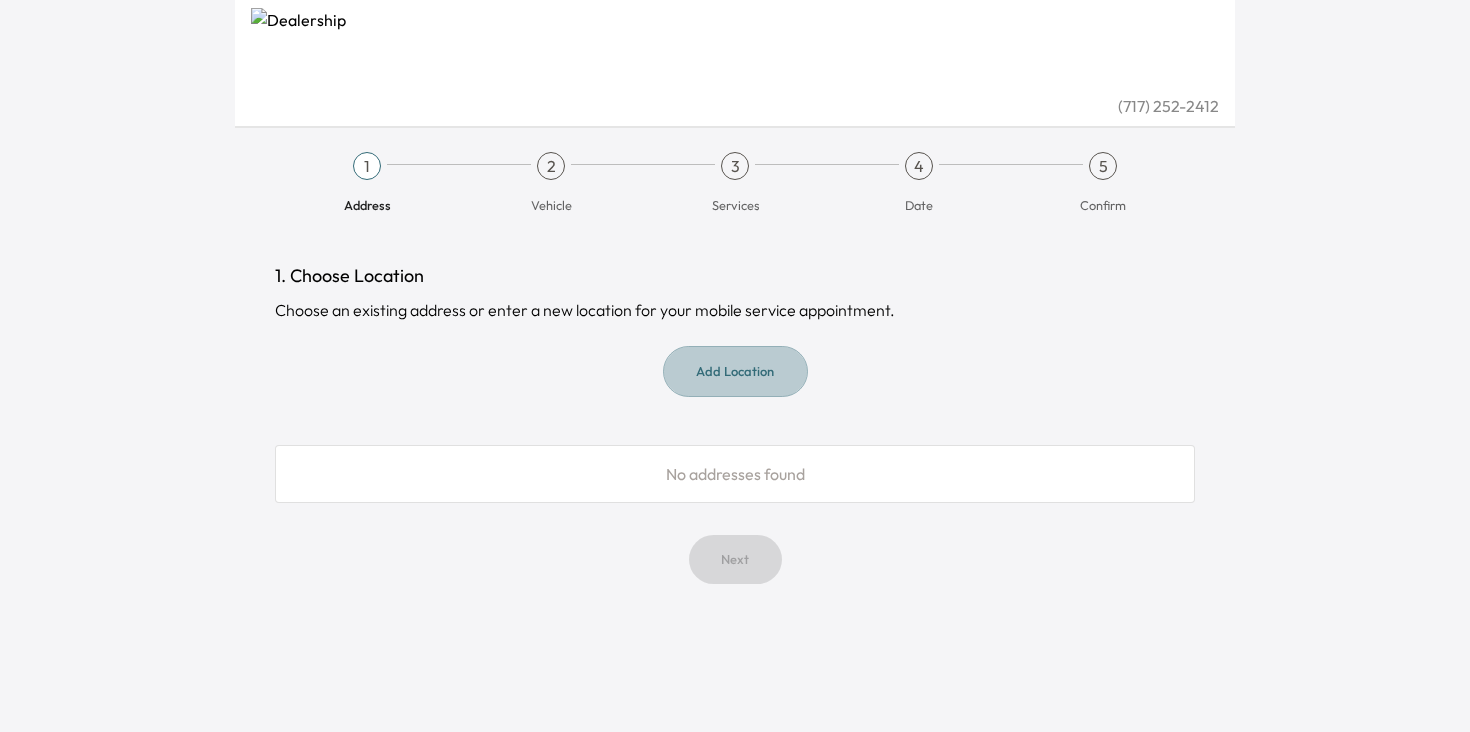 click on "Add Location" at bounding box center [735, 371] 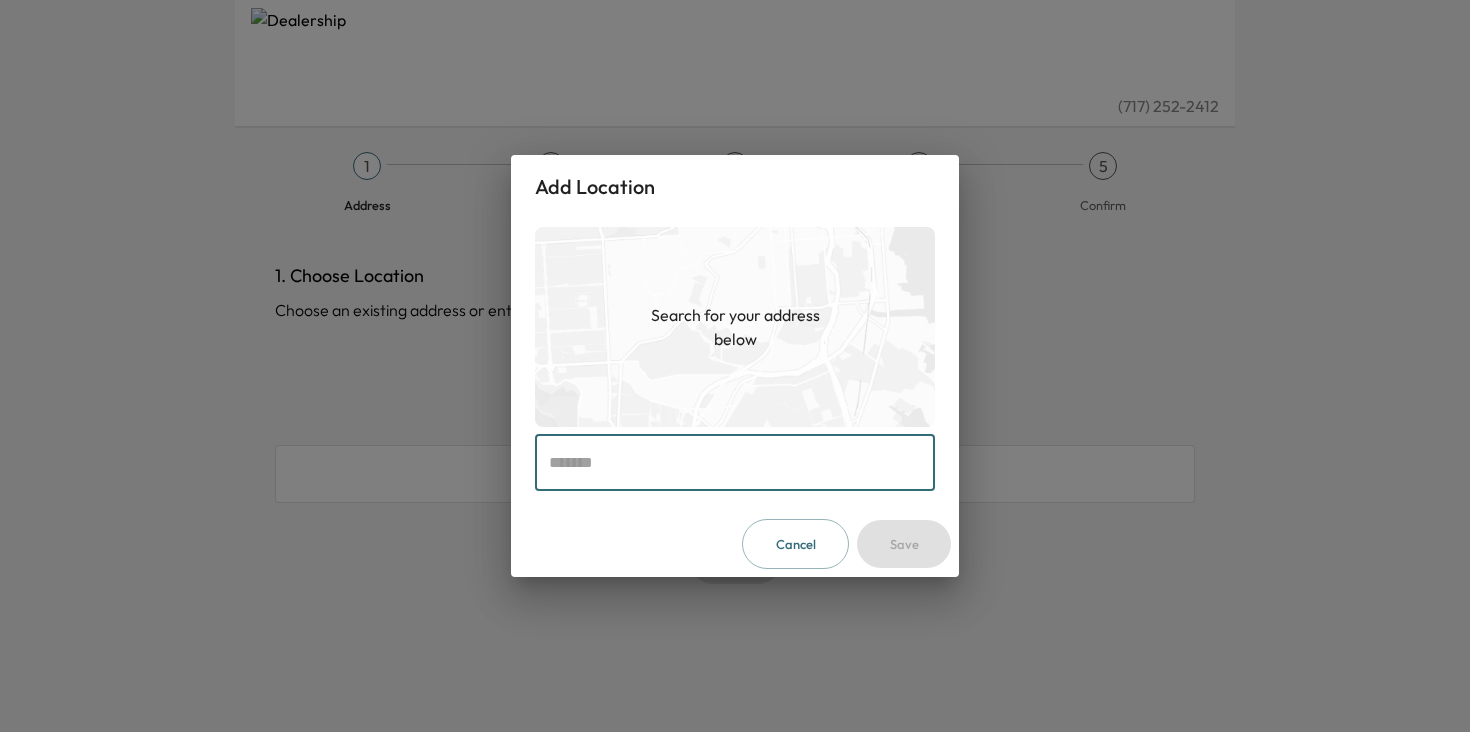 click at bounding box center [735, 463] 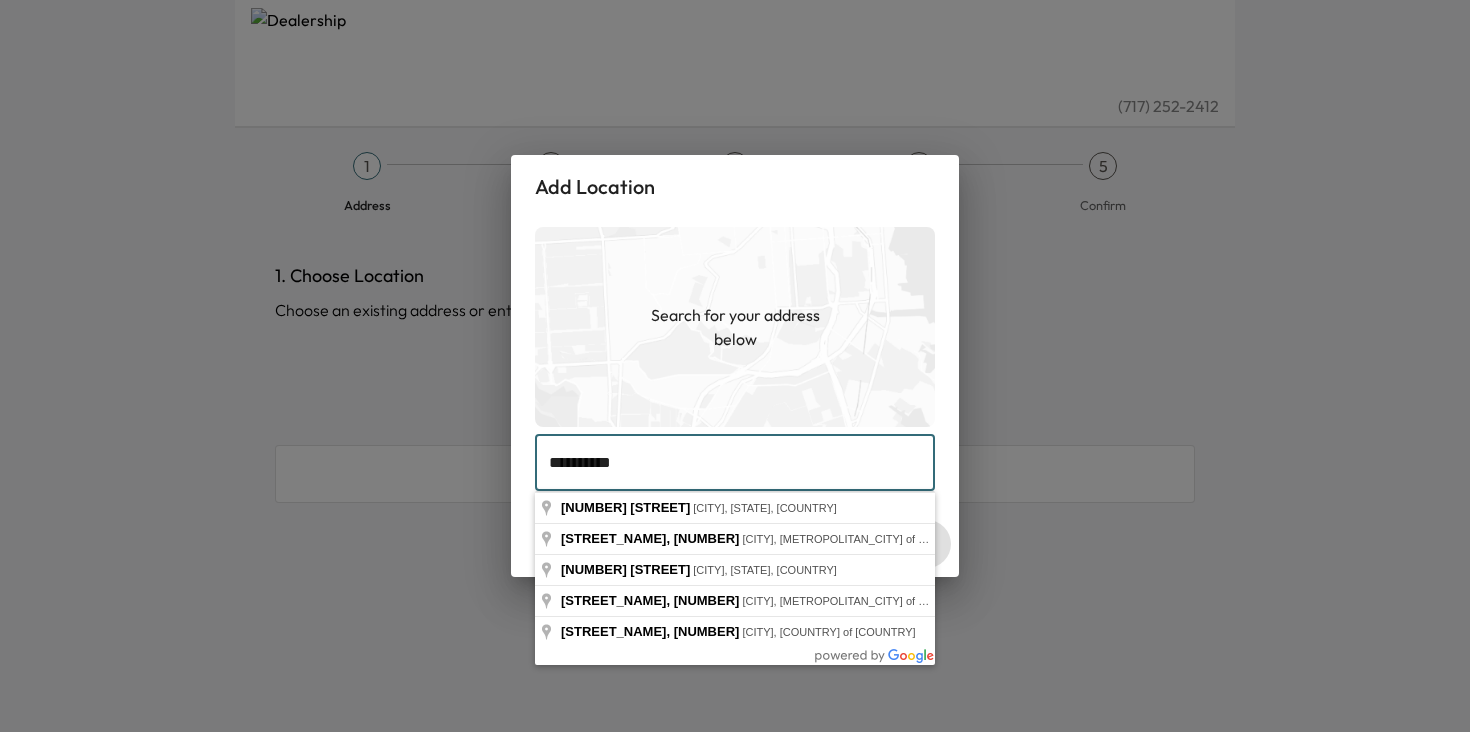 type on "**********" 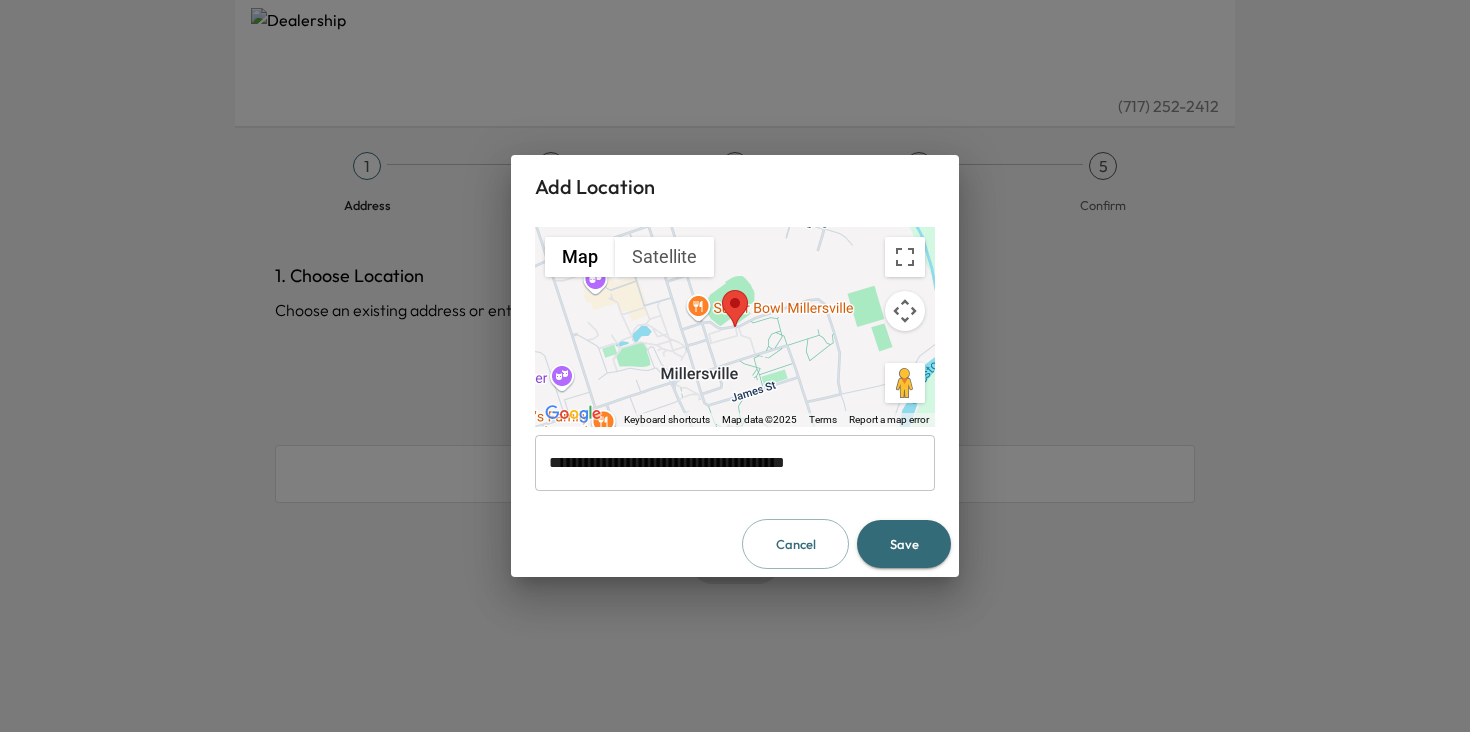 click on "Save" at bounding box center (904, 544) 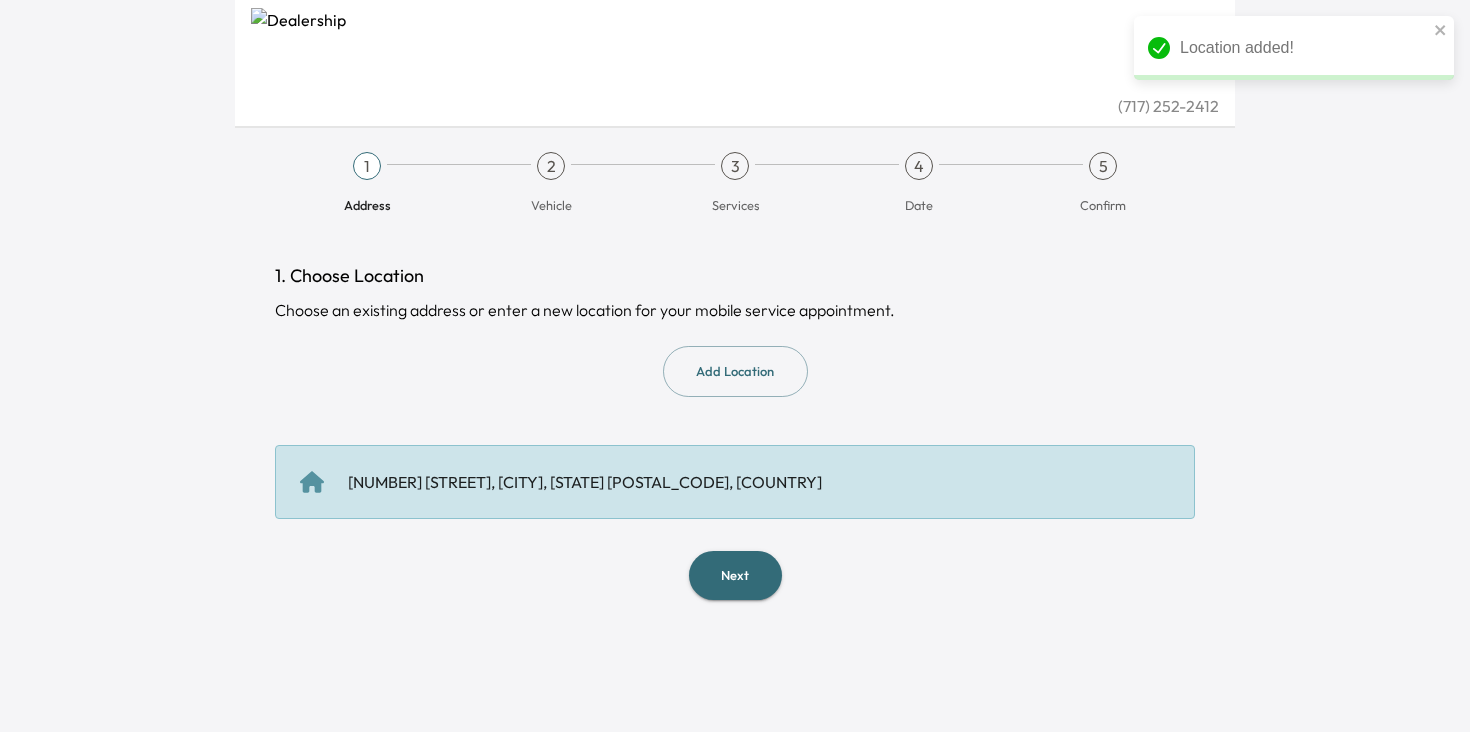click on "Next" at bounding box center [735, 575] 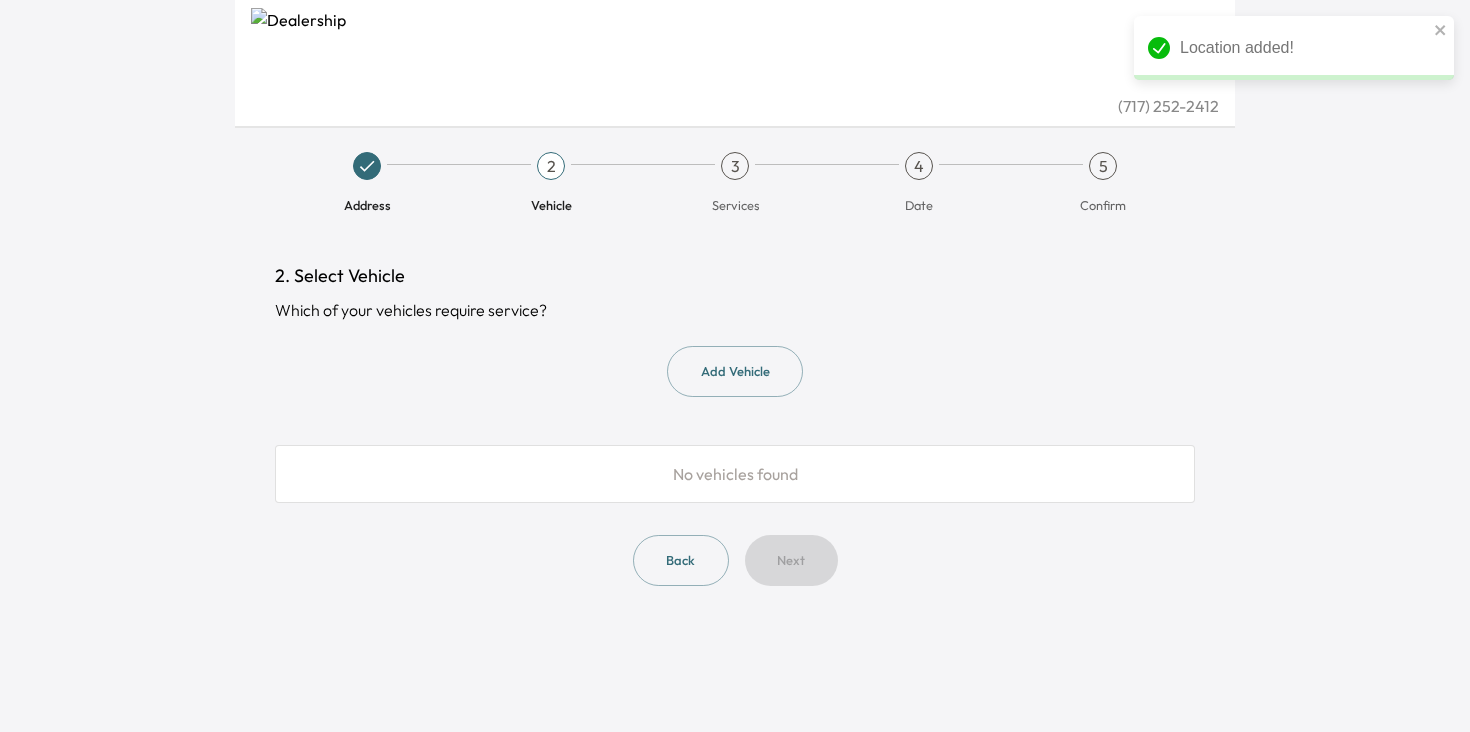 click on "Add Vehicle" at bounding box center (735, 371) 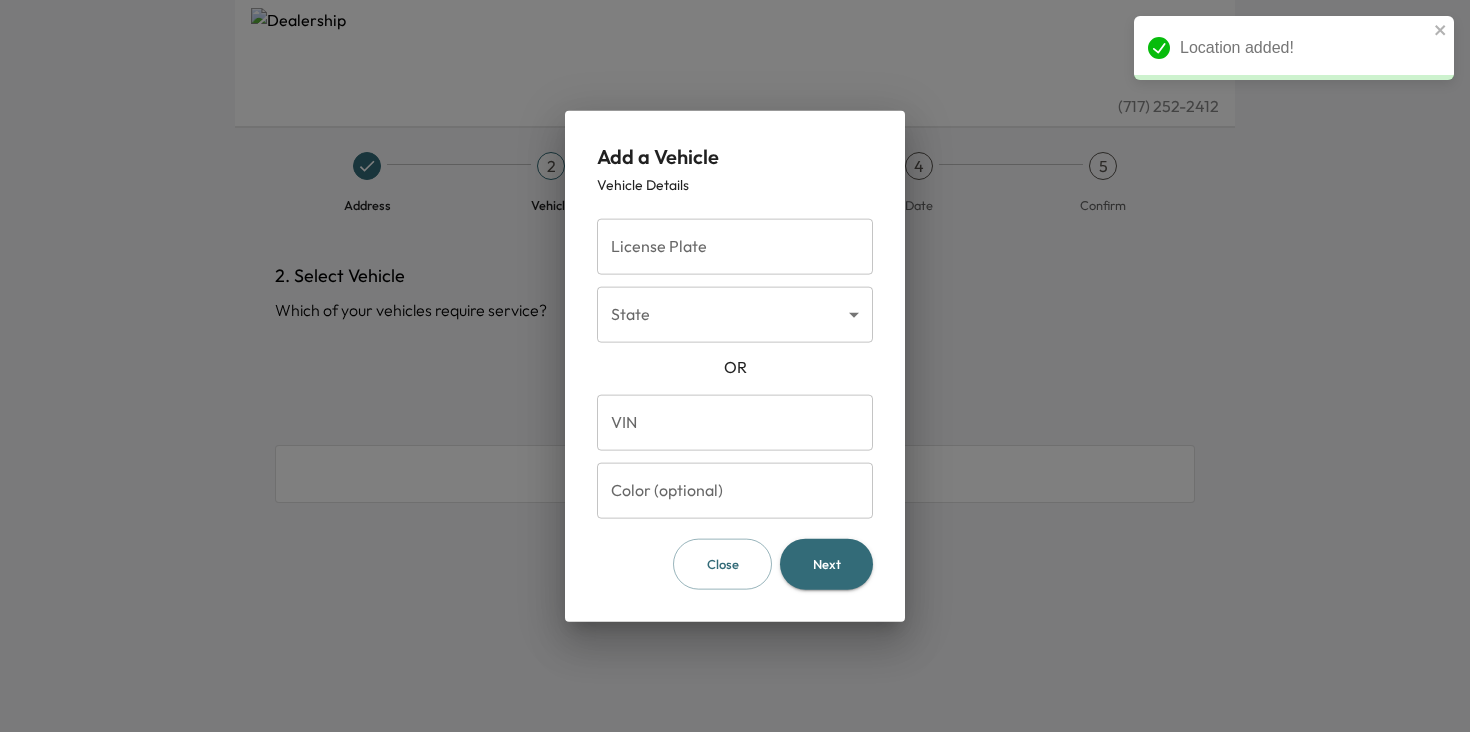 click on "License Plate" at bounding box center (735, 247) 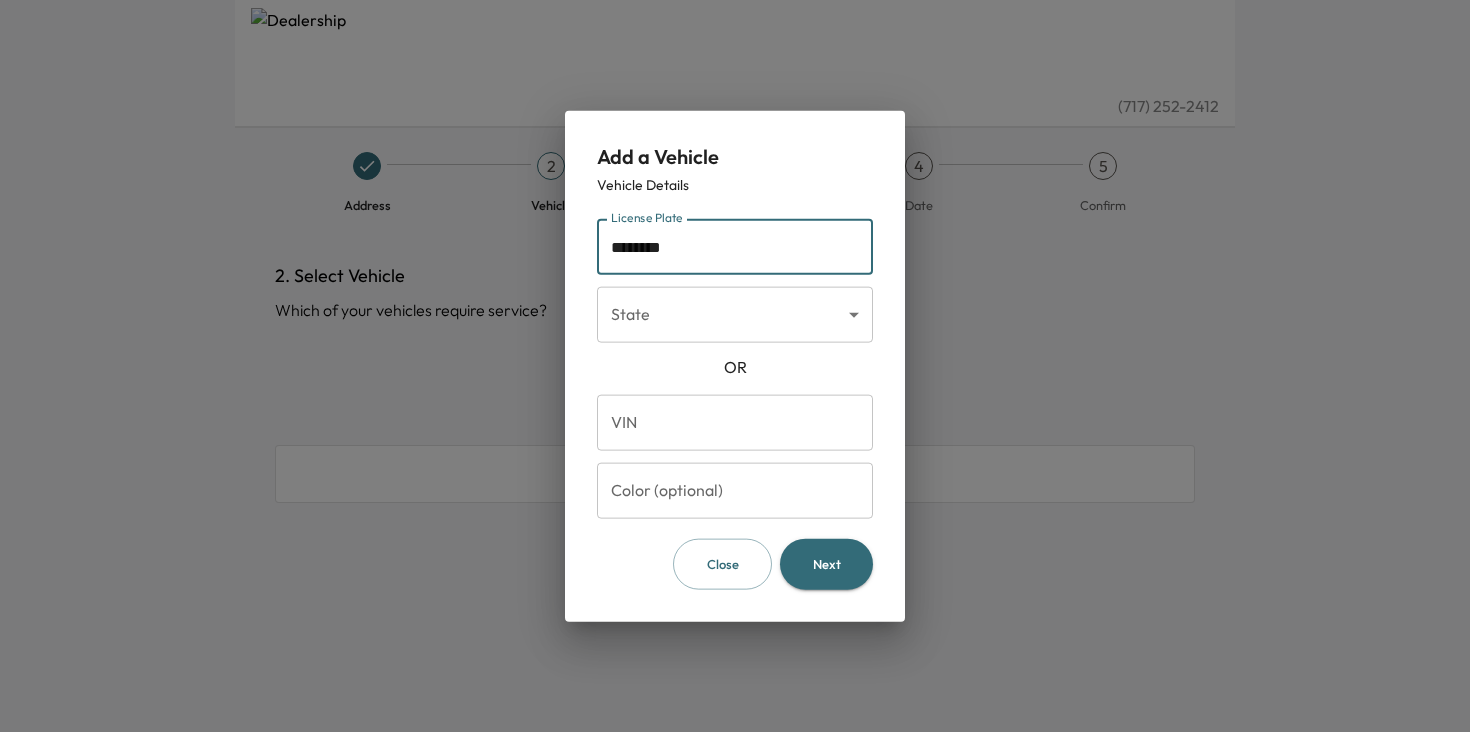 type on "********" 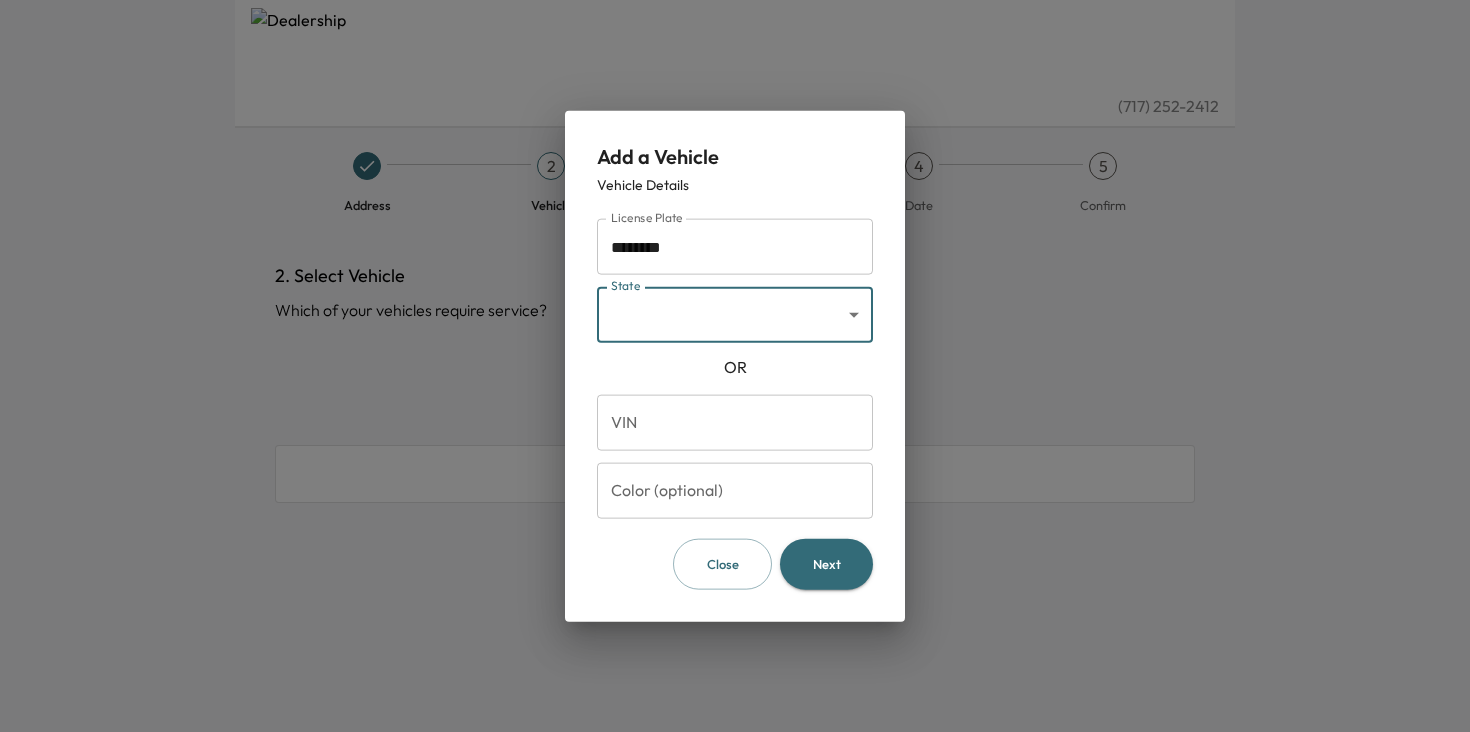 click on "([PHONE]) [ADDRESS] [VEHICLE] [SERVICES] [DATE] [CONFIRM] [SELECT_VEHICLE] [VEHICLES_REQUIRE_SERVICE] [ADD_VEHICLE] [NO_VEHICLES_FOUND] [BACK] [NEXT]
[ADD_VEHICLE] [VEHICLE_DETAILS] [LICENSE_PLATE] [LICENSE_PLATE_STATE] [STATE] [VIN] [VIN] [COLOR] [COLOR] [CLOSE] [NEXT]" at bounding box center [735, 366] 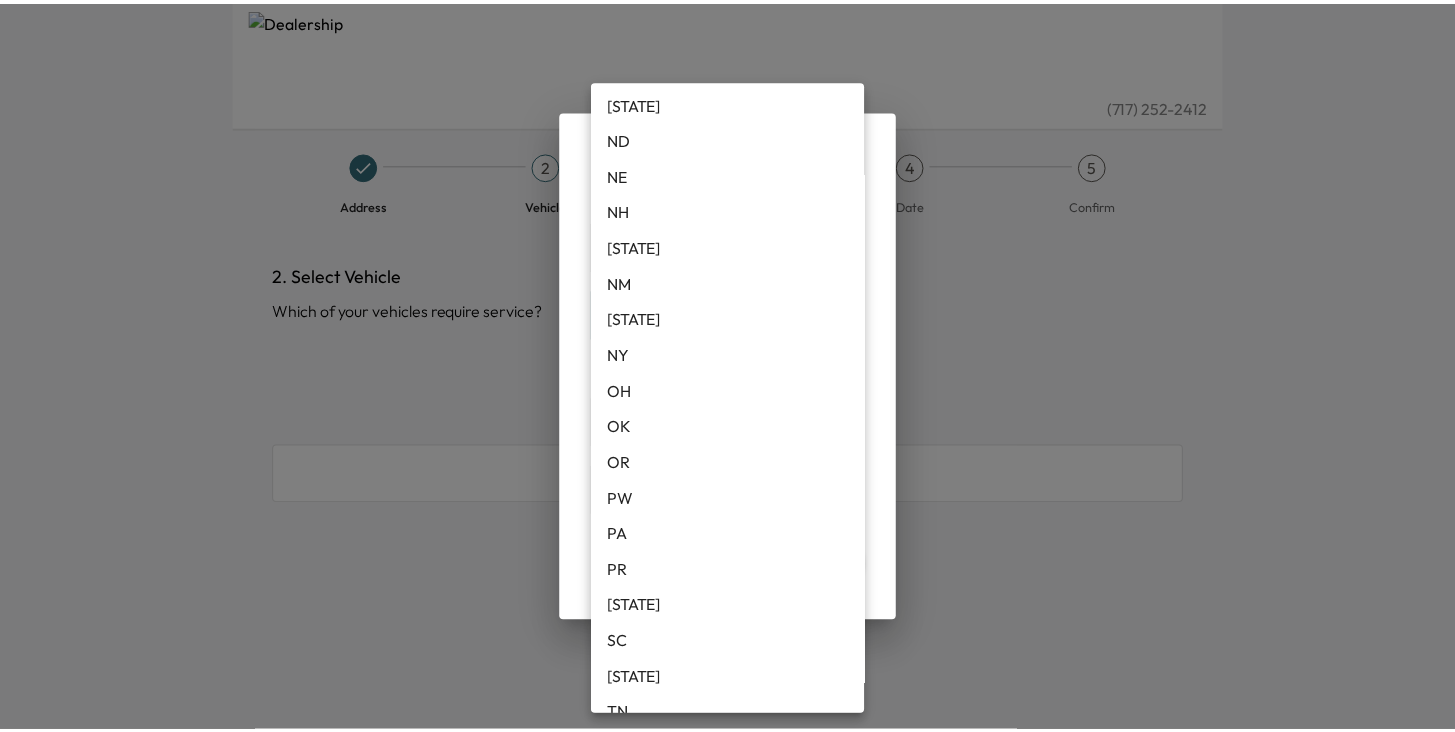 scroll, scrollTop: 1245, scrollLeft: 0, axis: vertical 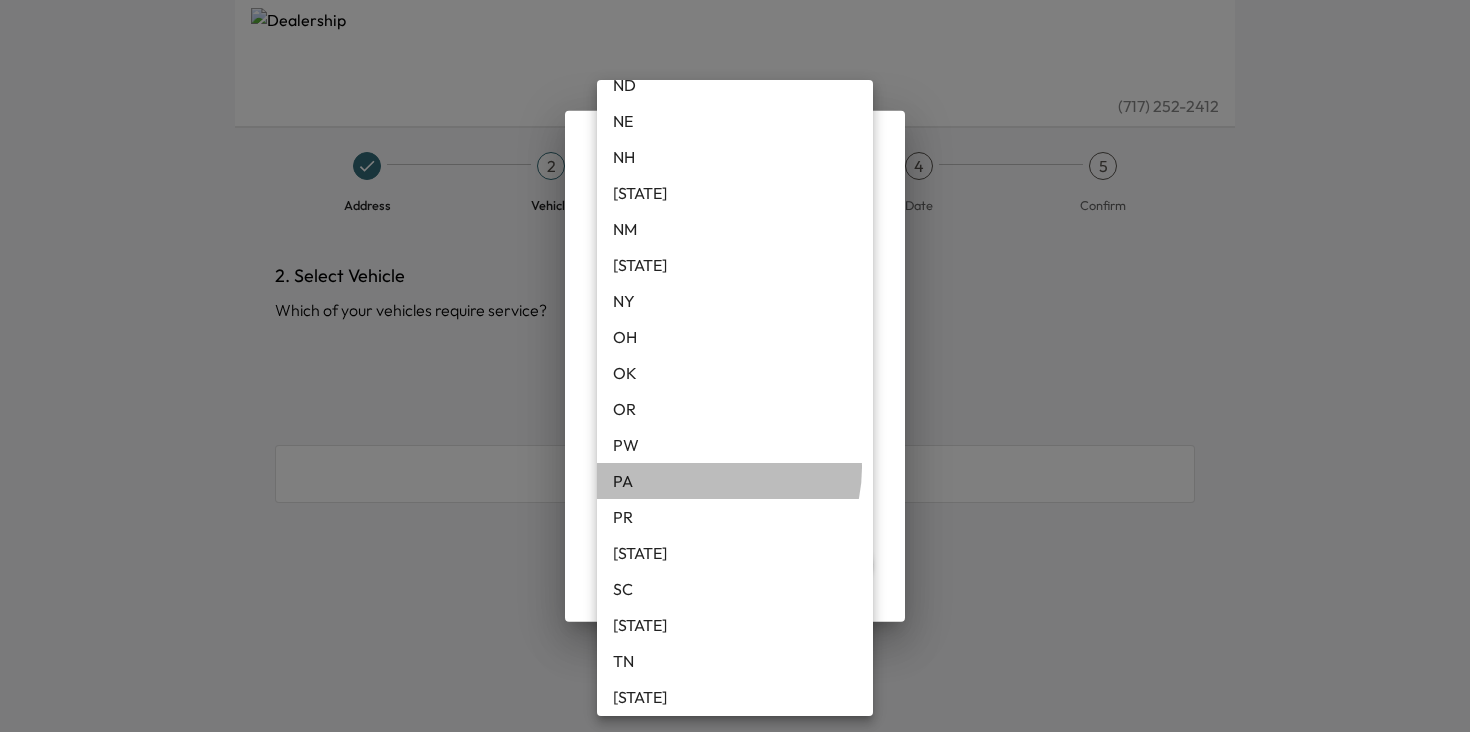 click on "PA" at bounding box center (735, 481) 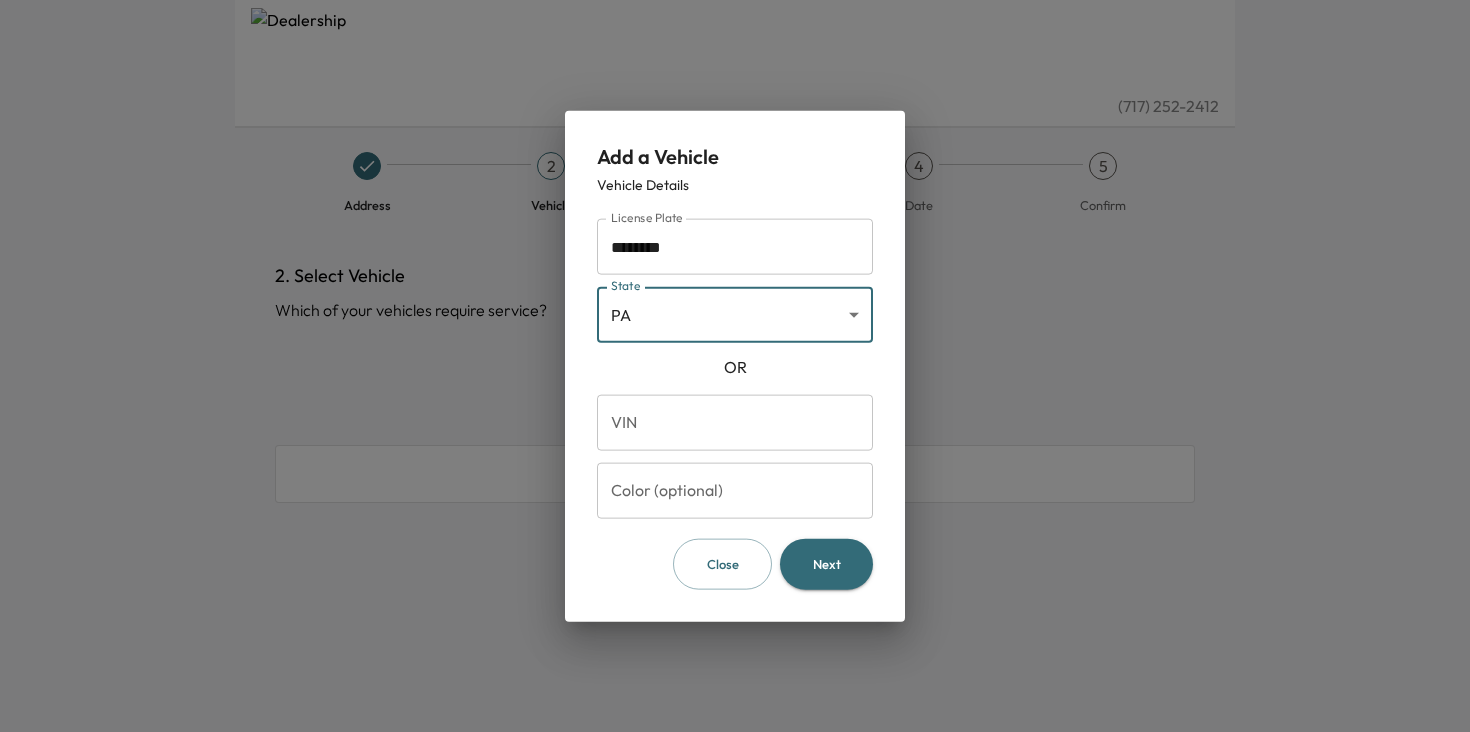 click on "Next" at bounding box center [826, 564] 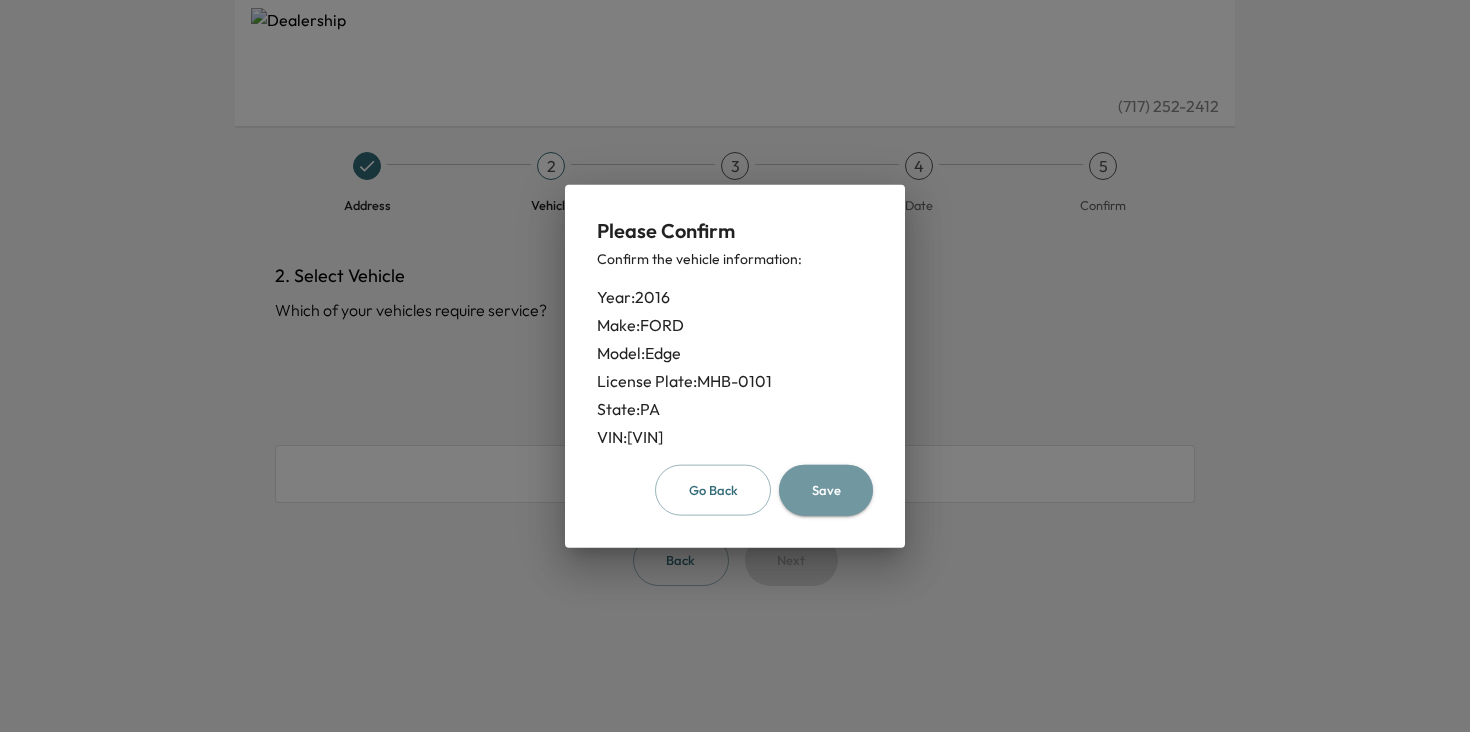 click on "Save" at bounding box center (826, 490) 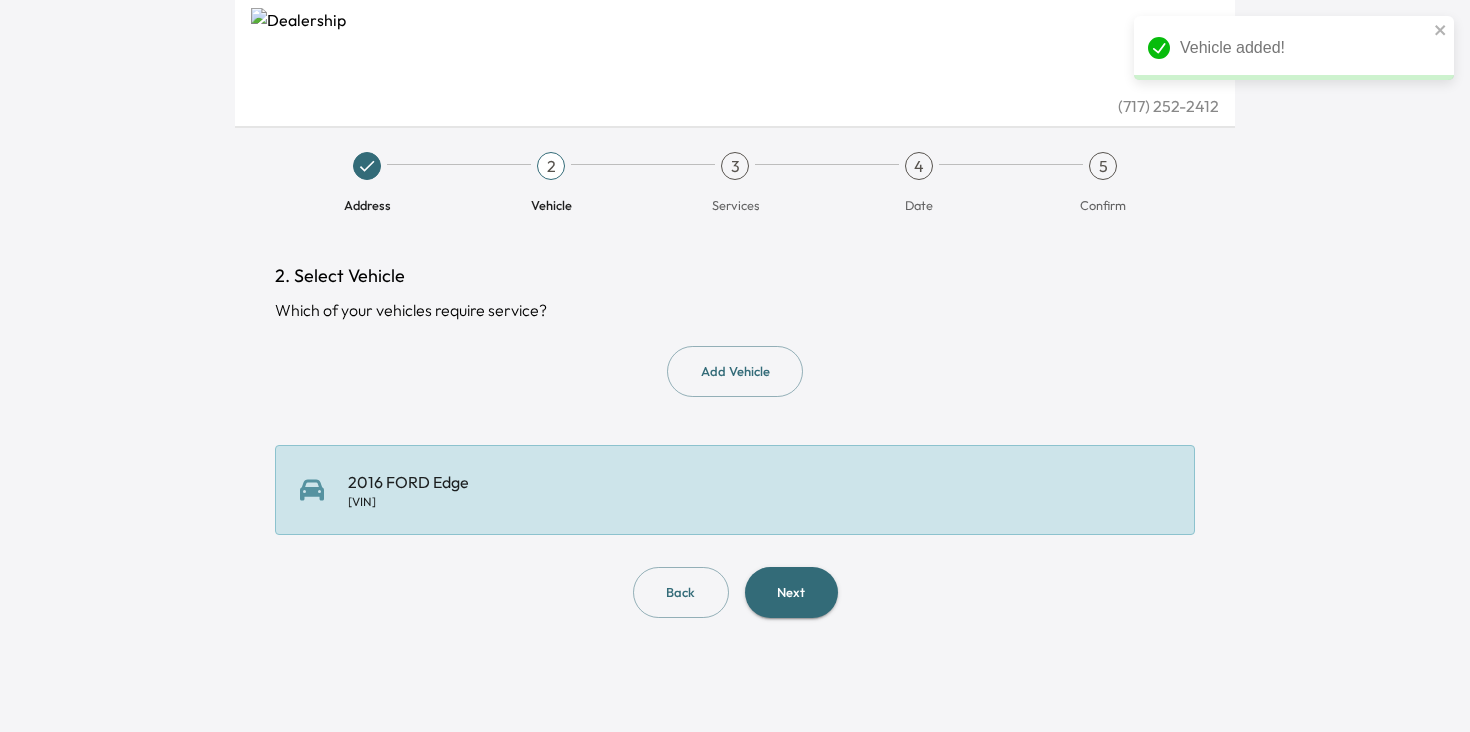 click on "Next" at bounding box center [791, 592] 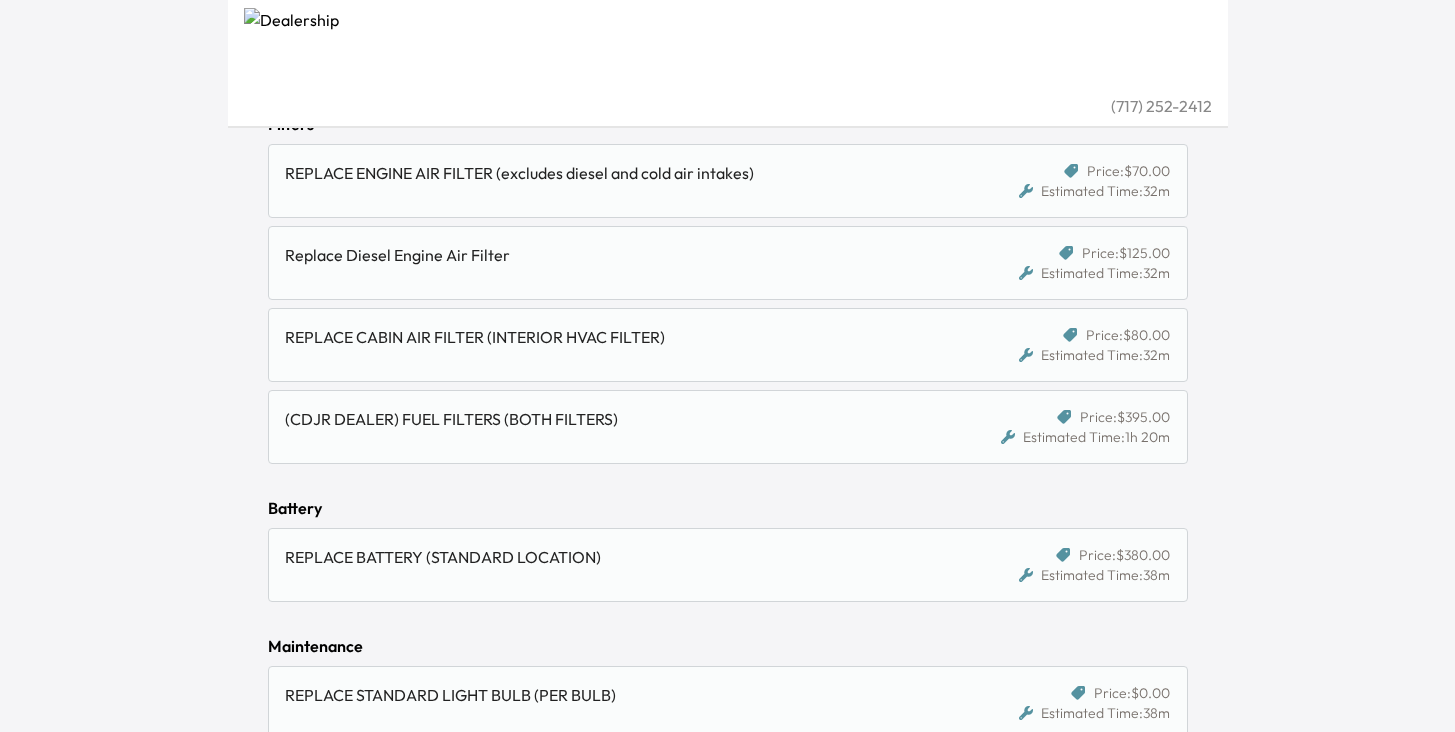 scroll, scrollTop: 293, scrollLeft: 0, axis: vertical 